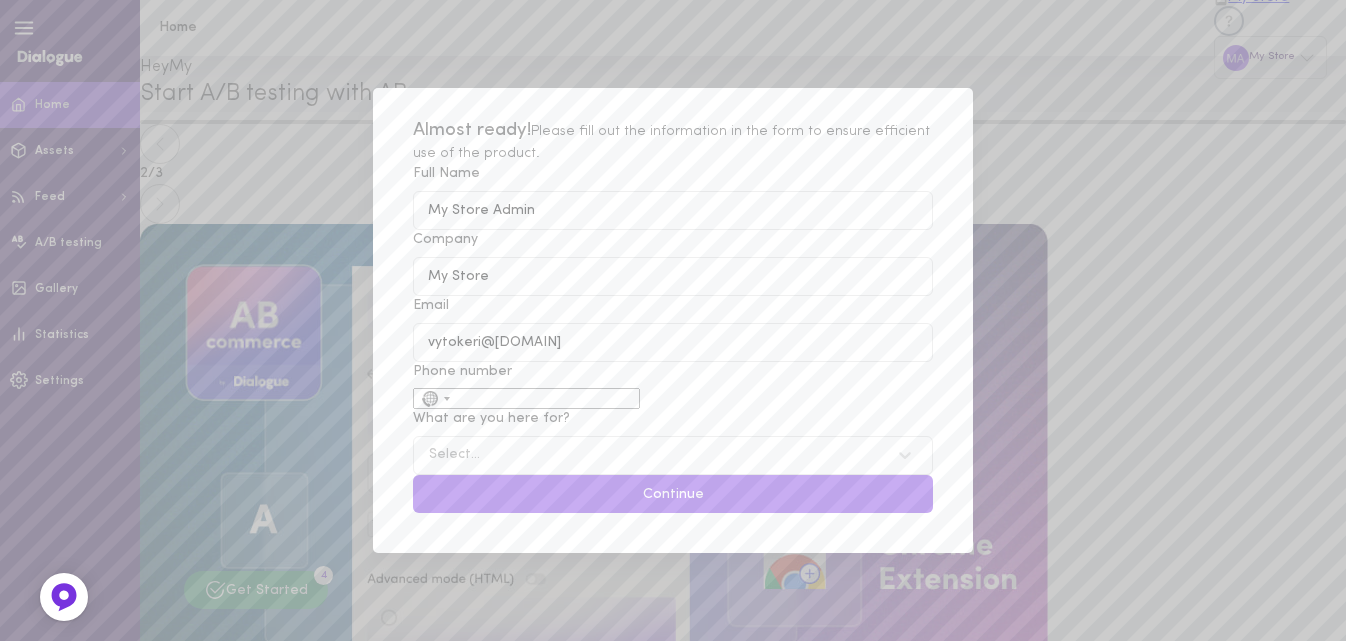 scroll, scrollTop: 0, scrollLeft: 0, axis: both 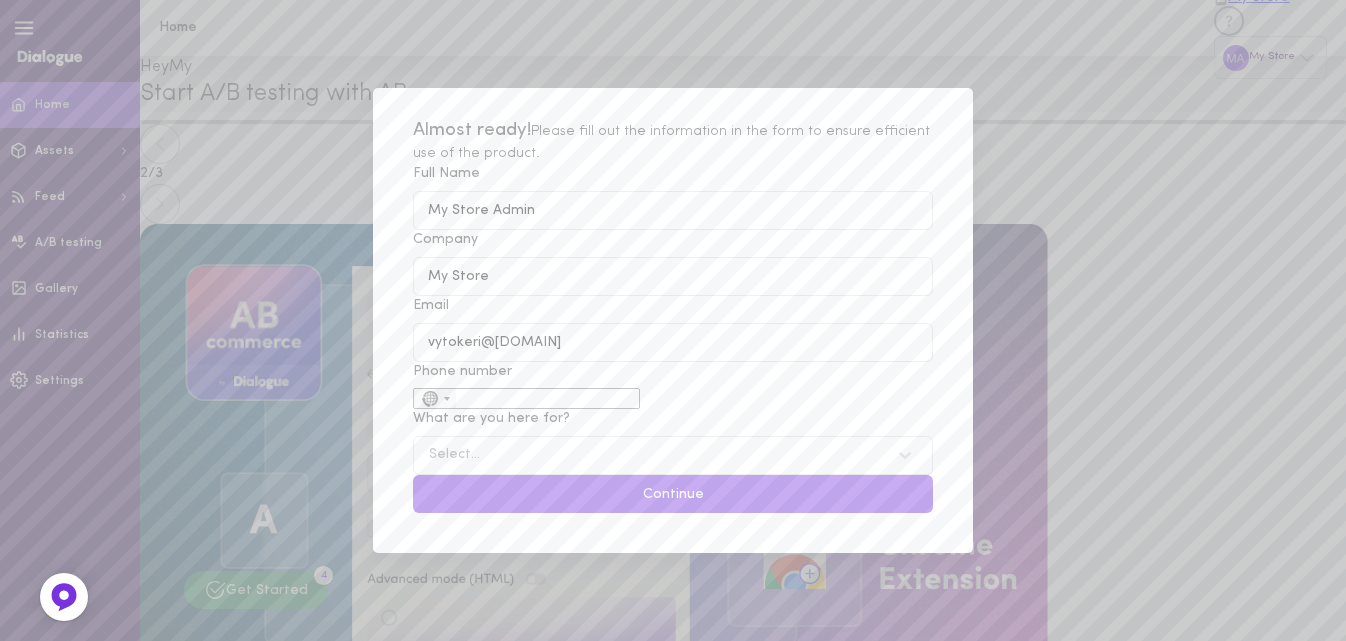 click on "No country selected" at bounding box center (435, 398) 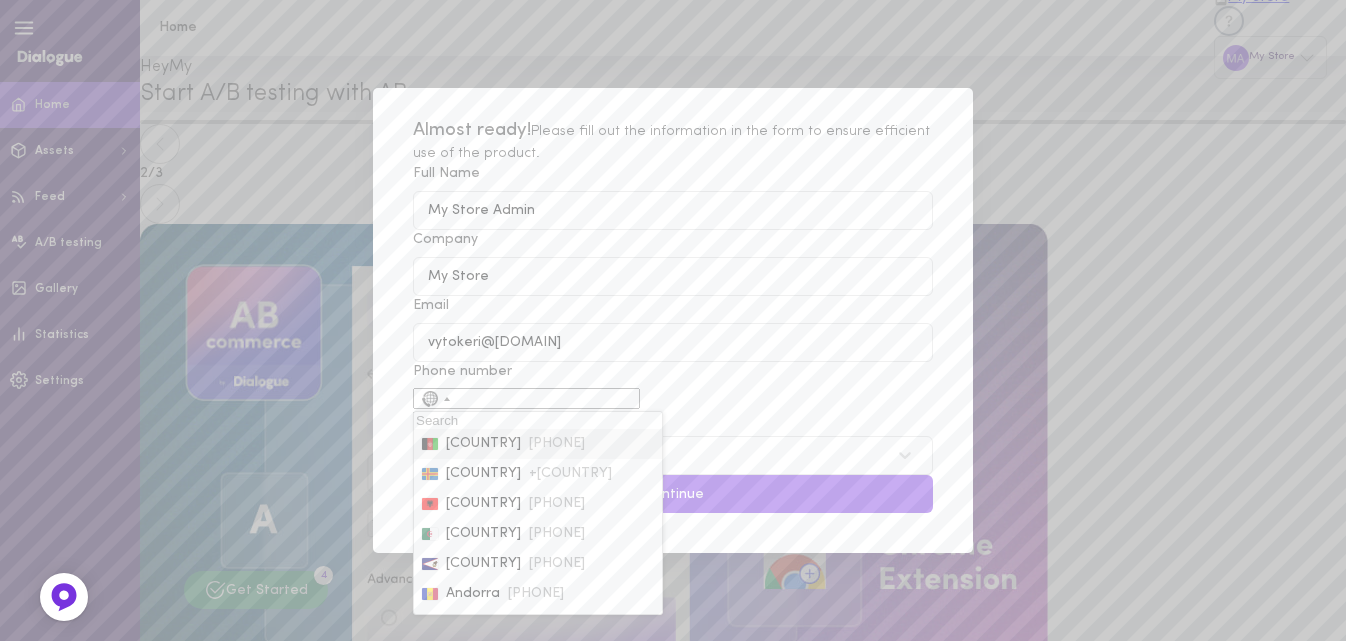 click on "Phone number No country selected 244 results found Afghanistan +[COUNTRY] Åland Islands +[COUNTRY] Albania +[COUNTRY] Algeria +[COUNTRY] American Samoa +[COUNTRY] Andorra +[COUNTRY] Angola +[COUNTRY] Anguilla +[COUNTRY] Antigua & Barbuda +[COUNTRY] Argentina +[COUNTRY] Armenia +[COUNTRY] Aruba +[COUNTRY] Ascension Island +[COUNTRY] Australia +[COUNTRY] Austria +[COUNTRY] Azerbaijan +[COUNTRY] Bahamas +[COUNTRY] Bahrain +[COUNTRY] Bangladesh +[COUNTRY] Barbados +[COUNTRY] Belarus +[COUNTRY] Belgium +[COUNTRY] Belize +[COUNTRY] Benin +[COUNTRY] Bermuda +[COUNTRY] Bhutan +[COUNTRY] Bolivia +[COUNTRY] Bosnia & Herzegovina +[COUNTRY] Botswana +[COUNTRY] Brazil +[COUNTRY] British Indian Ocean Territory +[COUNTRY] British Virgin Islands +[COUNTRY] Brunei +[COUNTRY] Bulgaria +[COUNTRY] Burkina Faso +[COUNTRY] Burundi +[COUNTRY] Cambodia +[COUNTRY] Cameroon +[COUNTRY] Canada +[COUNTRY] Cape Verde +[COUNTRY] Caribbean Netherlands +[COUNTRY] Cayman Islands +[COUNTRY] Central African Republic +[COUNTRY] Chad +[COUNTRY] Chile +[COUNTRY] China +[COUNTRY] Christmas Island +[COUNTRY] Cocos (Keeling) Islands +[COUNTRY] Colombia +[COUNTRY] Comoros +[COUNTRY] Congo - Brazzaville +[COUNTRY] Congo - Kinshasa +[COUNTRY] Cook Islands +[COUNTRY] Costa Rica +[COUNTRY] Côte d’Ivoire +[COUNTRY] Croatia +[COUNTRY] Cuba +[COUNTRY] Curaçao +[COUNTRY] Cyprus +[COUNTRY] Czechia +[COUNTRY] Denmark +[COUNTRY] Djibouti +[COUNTRY] +[COUNTRY]" at bounding box center (526, 398) 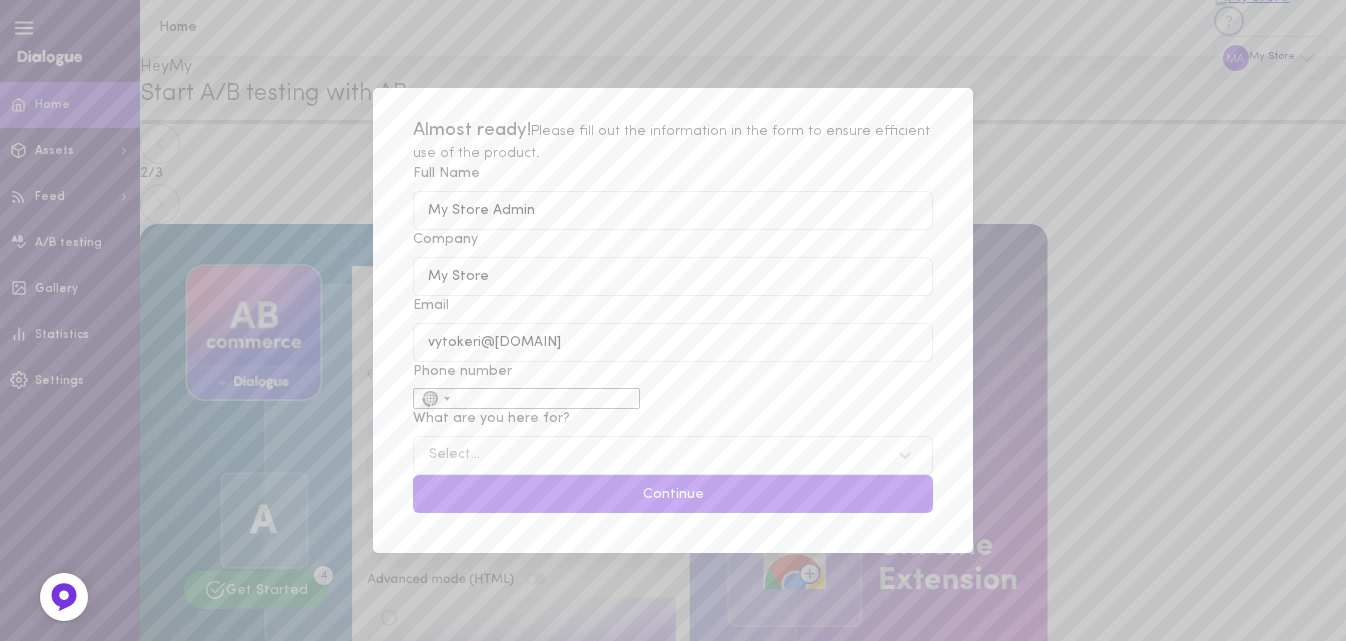 click on "No country selected" at bounding box center (435, 398) 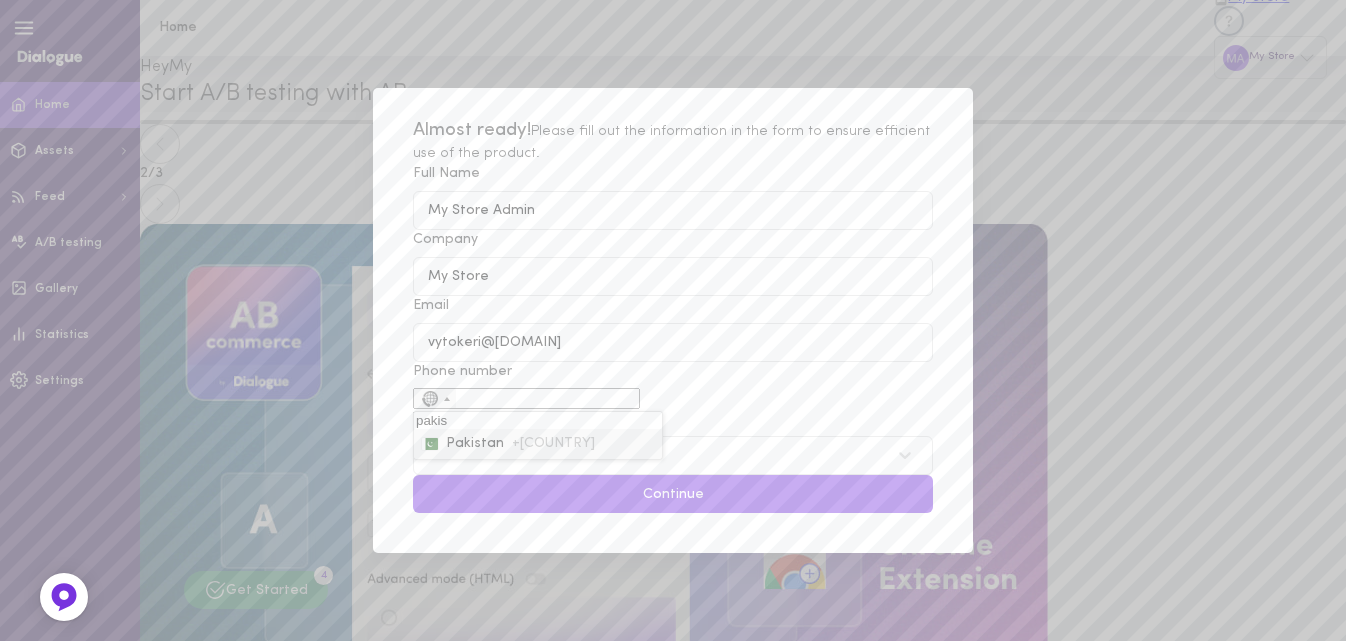 type on "pakis" 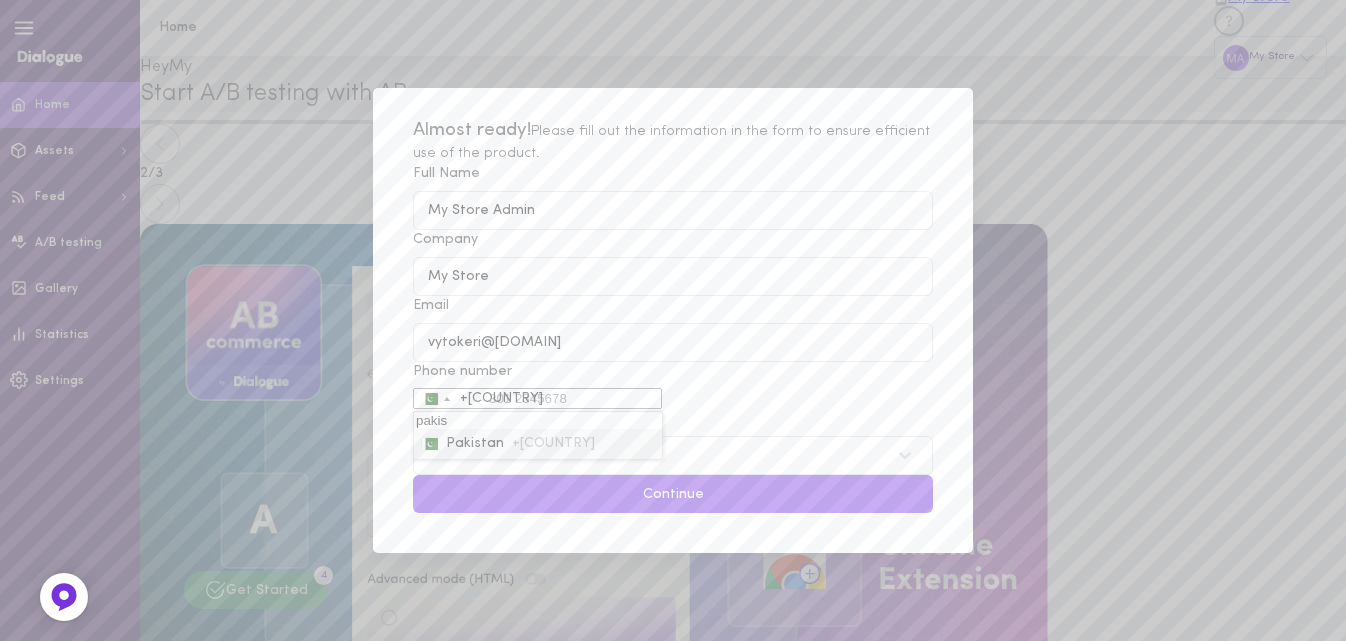 click on "Phone number Pakistan [PHONE] 1 result found Pakistan [PHONE]" at bounding box center [537, 398] 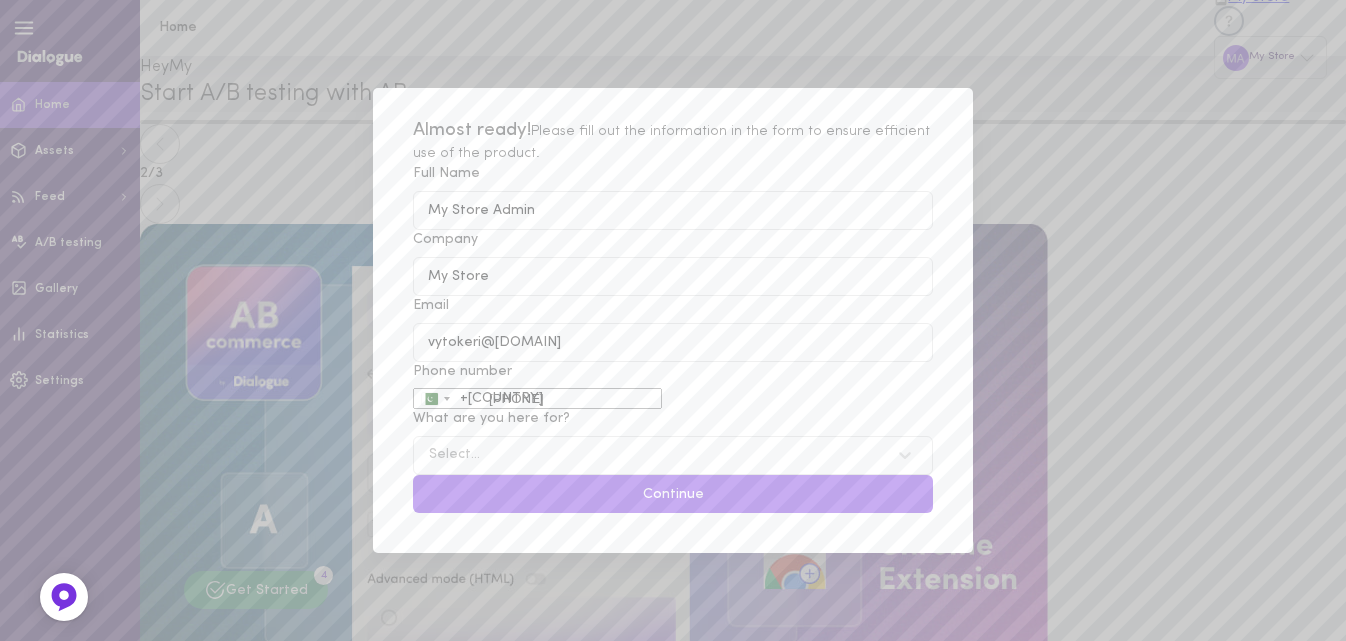 type on "[PHONE]" 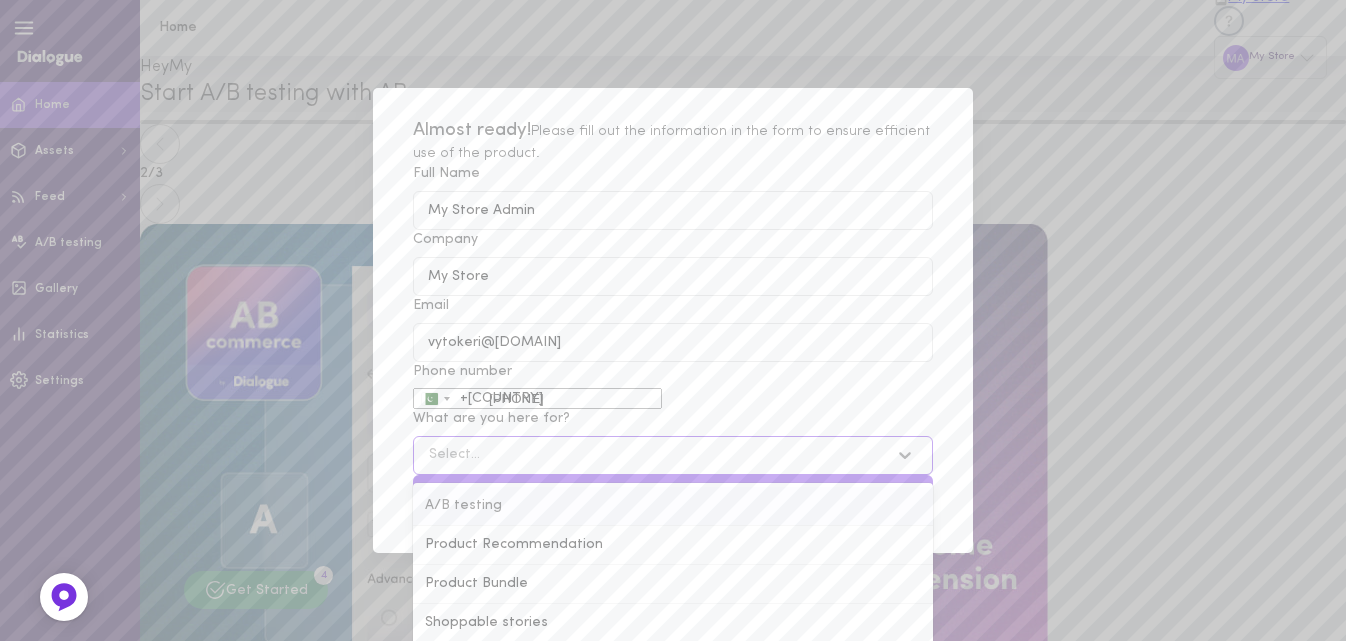 scroll, scrollTop: 69, scrollLeft: 0, axis: vertical 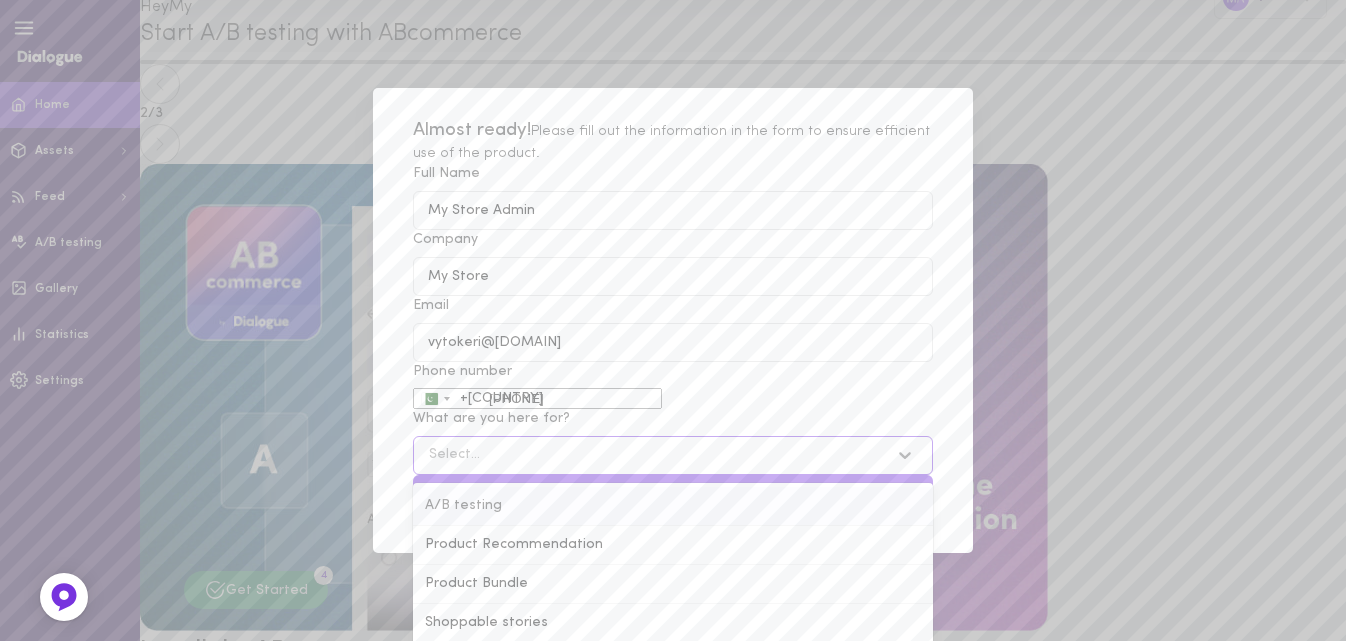 click on "Select..." at bounding box center (653, 455) 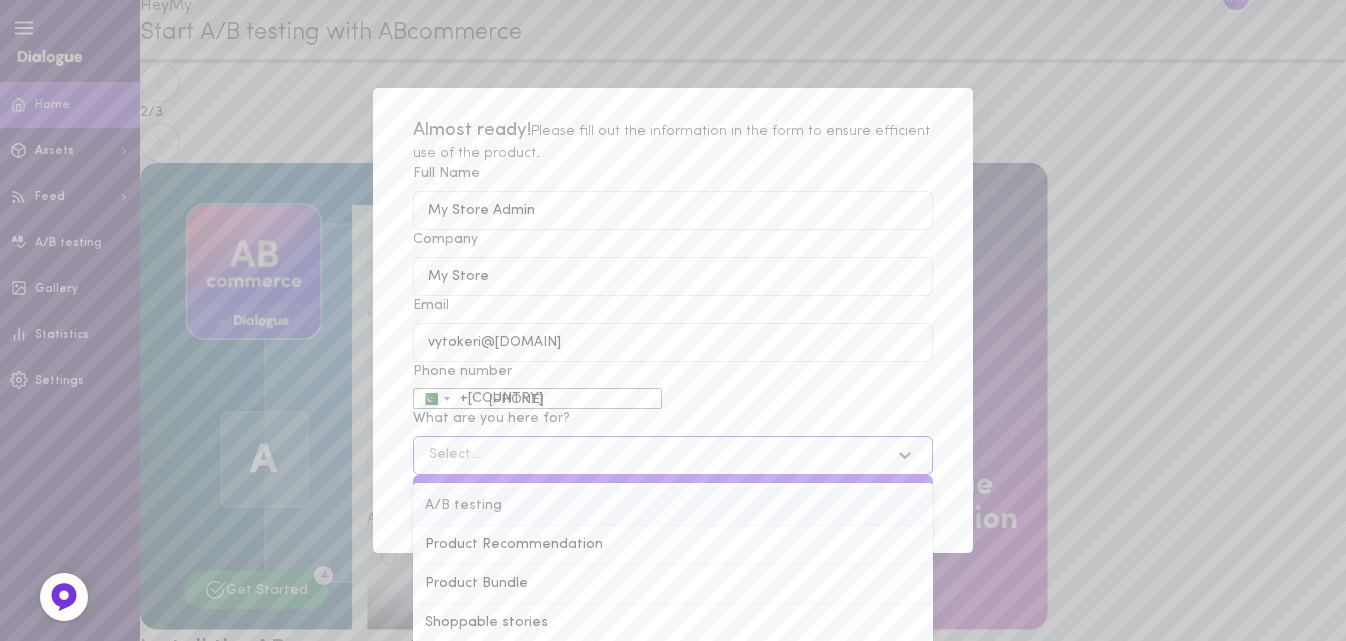 click on "What are you here for? option A/B testing focused, 1 of 6. 6 results available. Use Up and Down to choose options, press Enter to select the currently focused option, press Escape to exit the menu, press Tab to select the option and exit the menu. Select... A/B testing Product Recommendation Product Bundle Shoppable stories Storyteller AOV uplift" at bounding box center (328, 455) 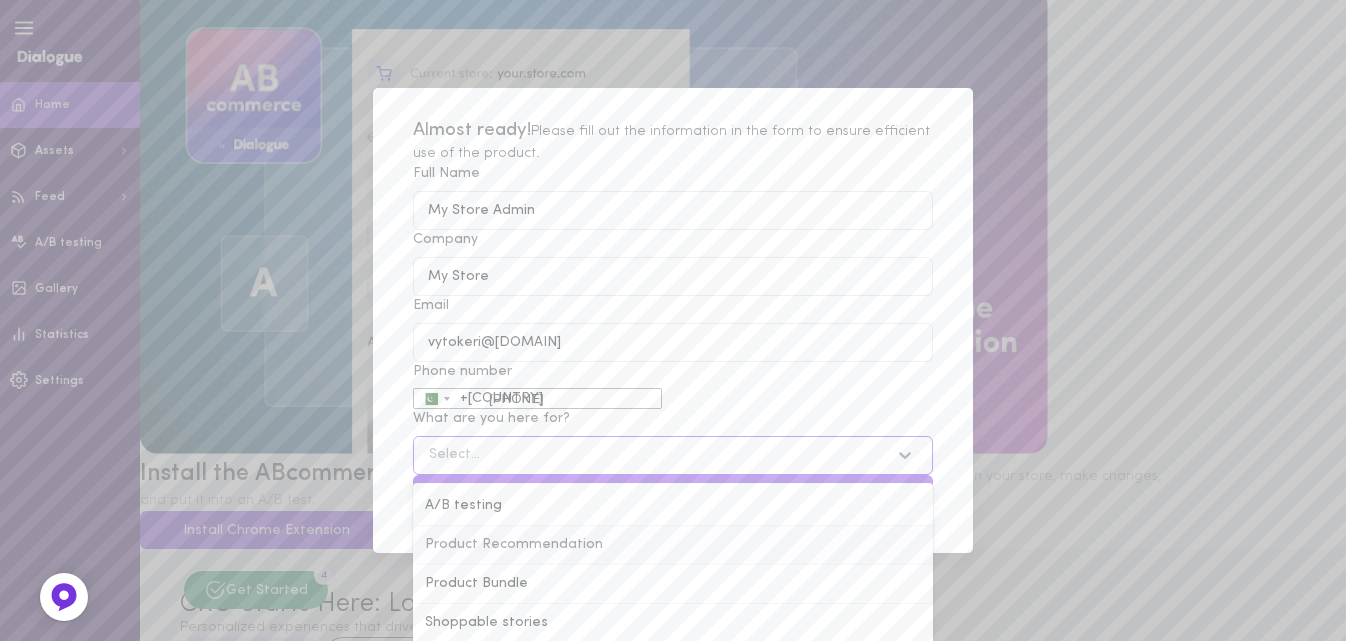 scroll, scrollTop: 238, scrollLeft: 0, axis: vertical 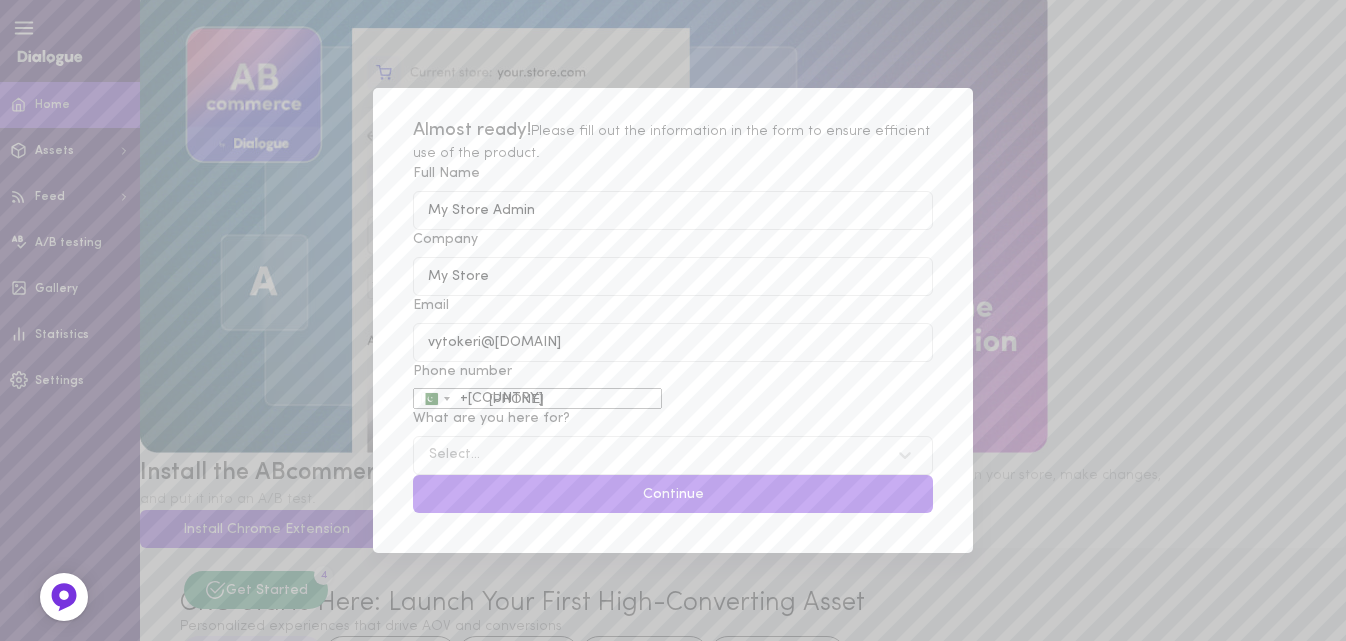 drag, startPoint x: 798, startPoint y: 127, endPoint x: 794, endPoint y: 80, distance: 47.169907 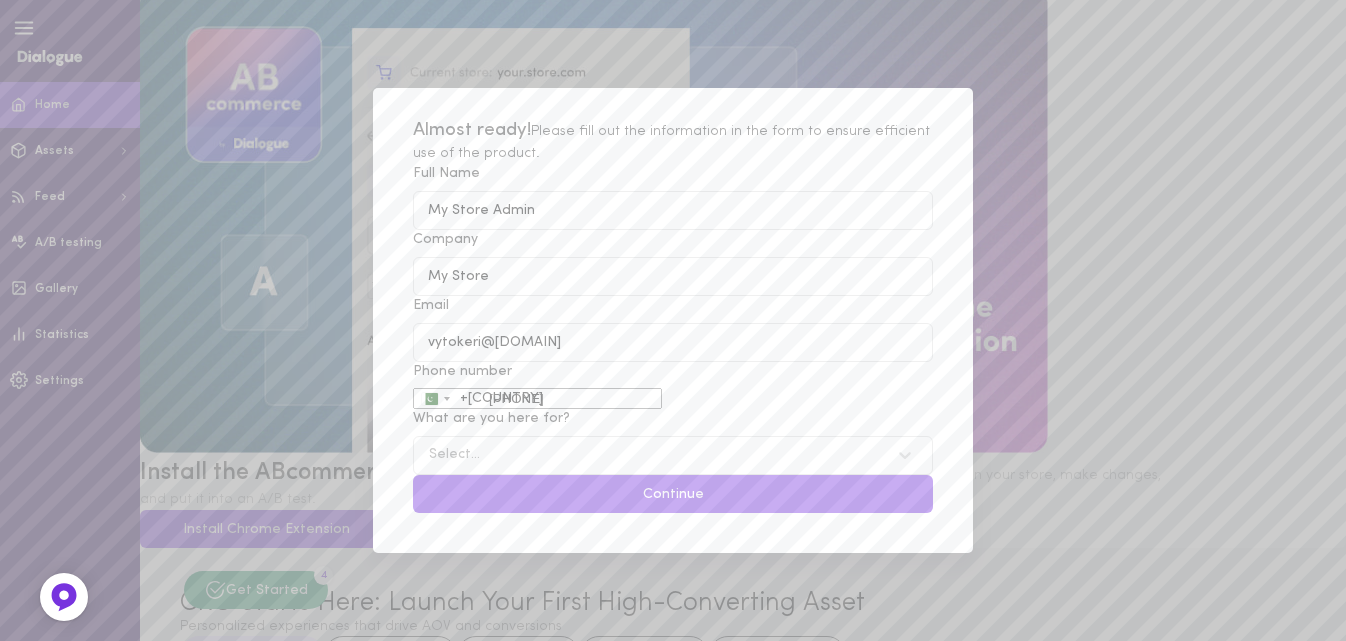 click on "Select..." at bounding box center [653, 455] 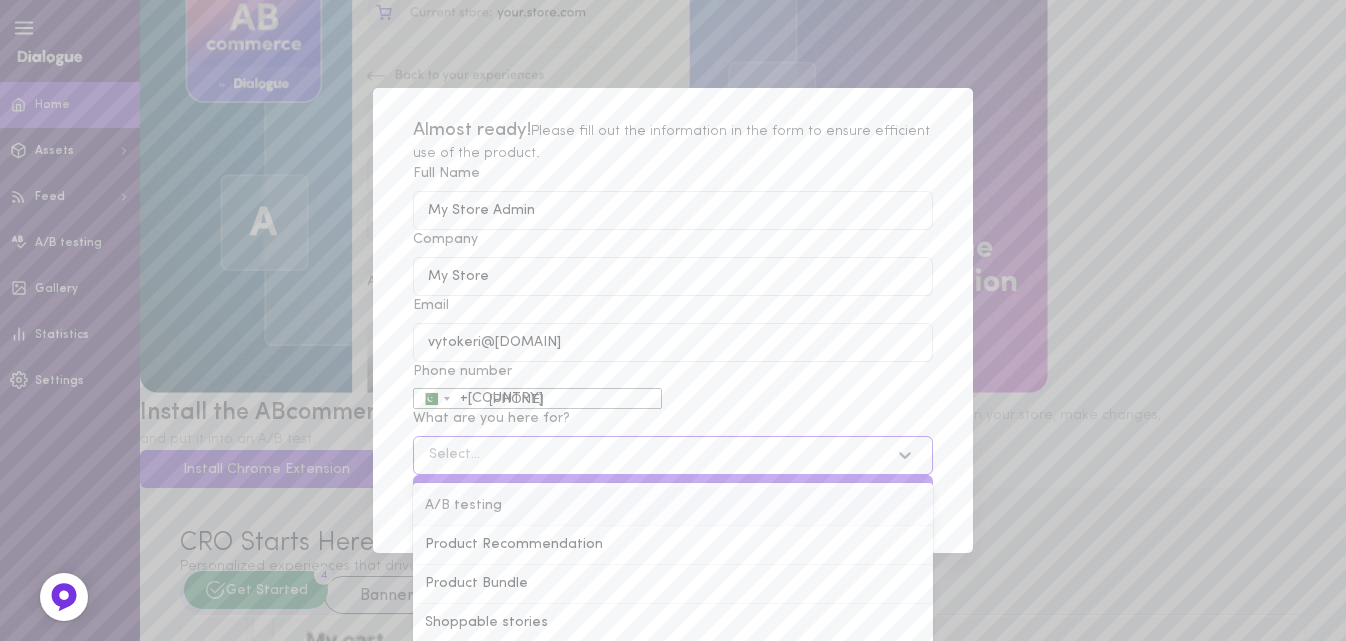 scroll, scrollTop: 306, scrollLeft: 0, axis: vertical 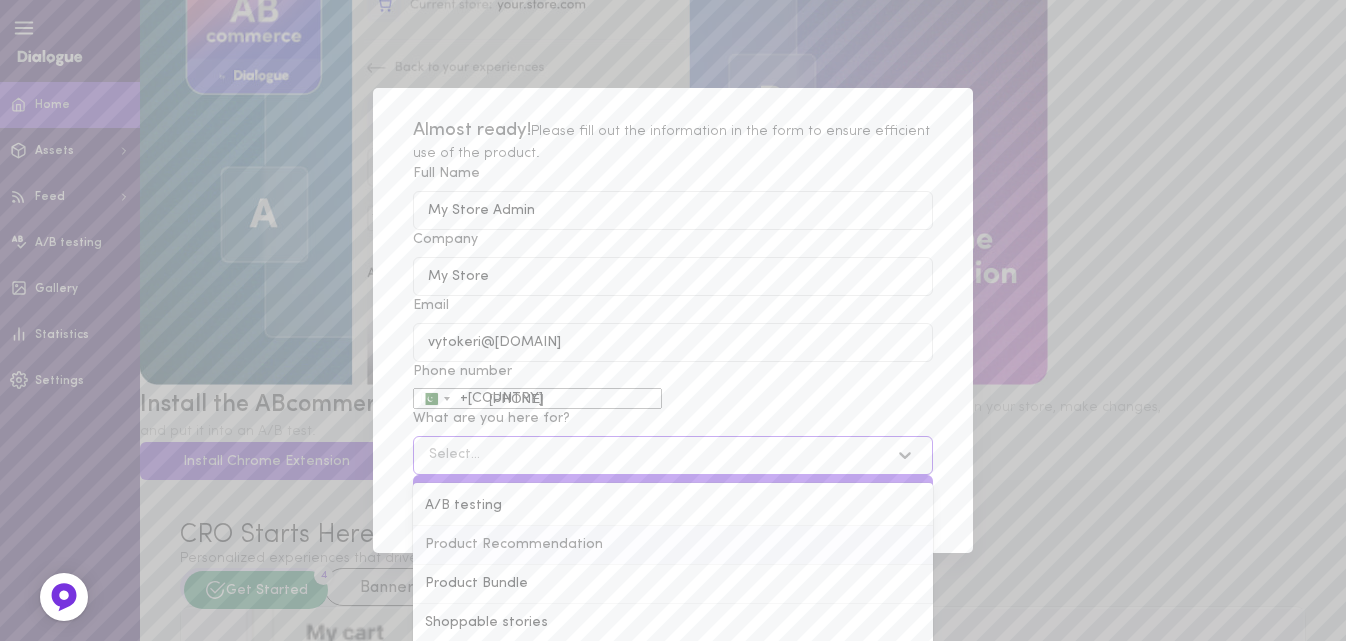 click on "Product Recommendation" at bounding box center [673, 545] 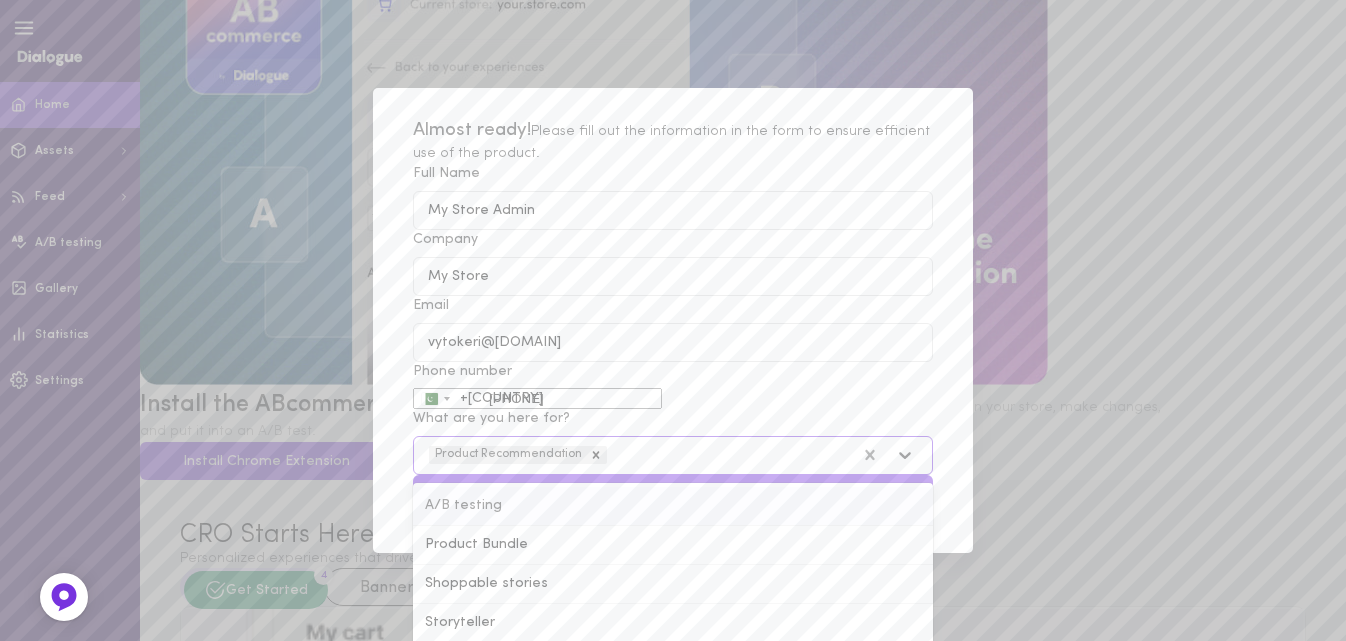click at bounding box center (905, 456) 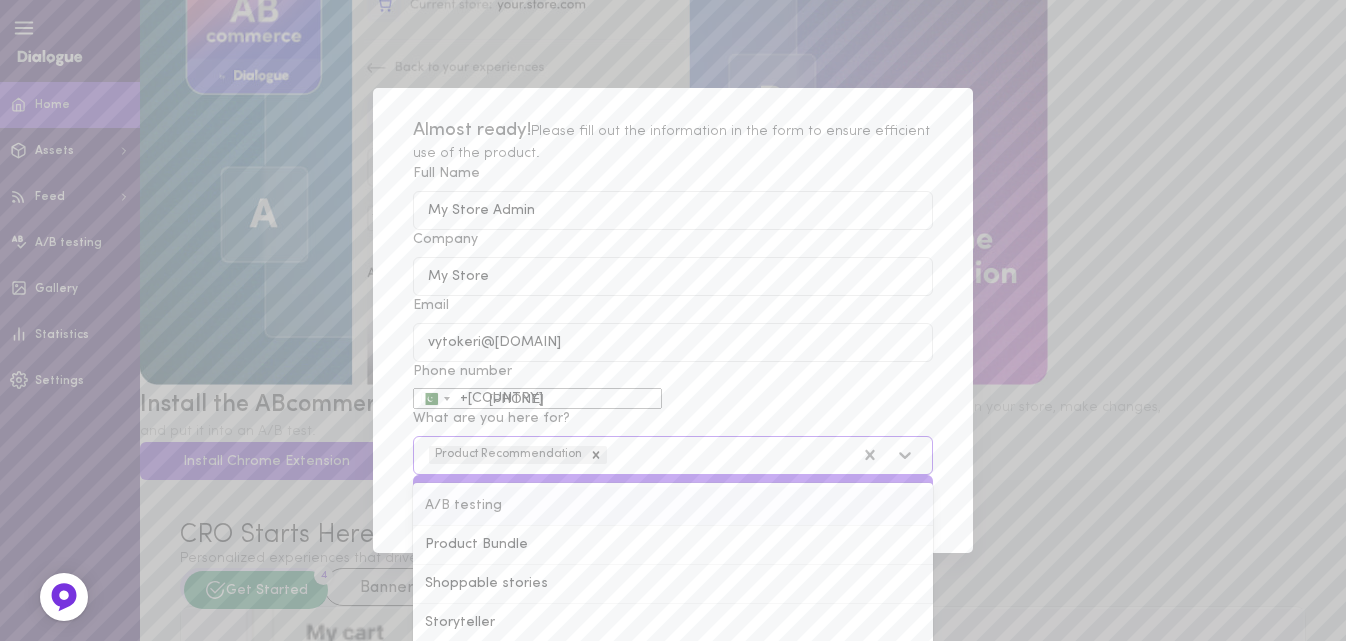 click on "A/B testing" at bounding box center (673, 506) 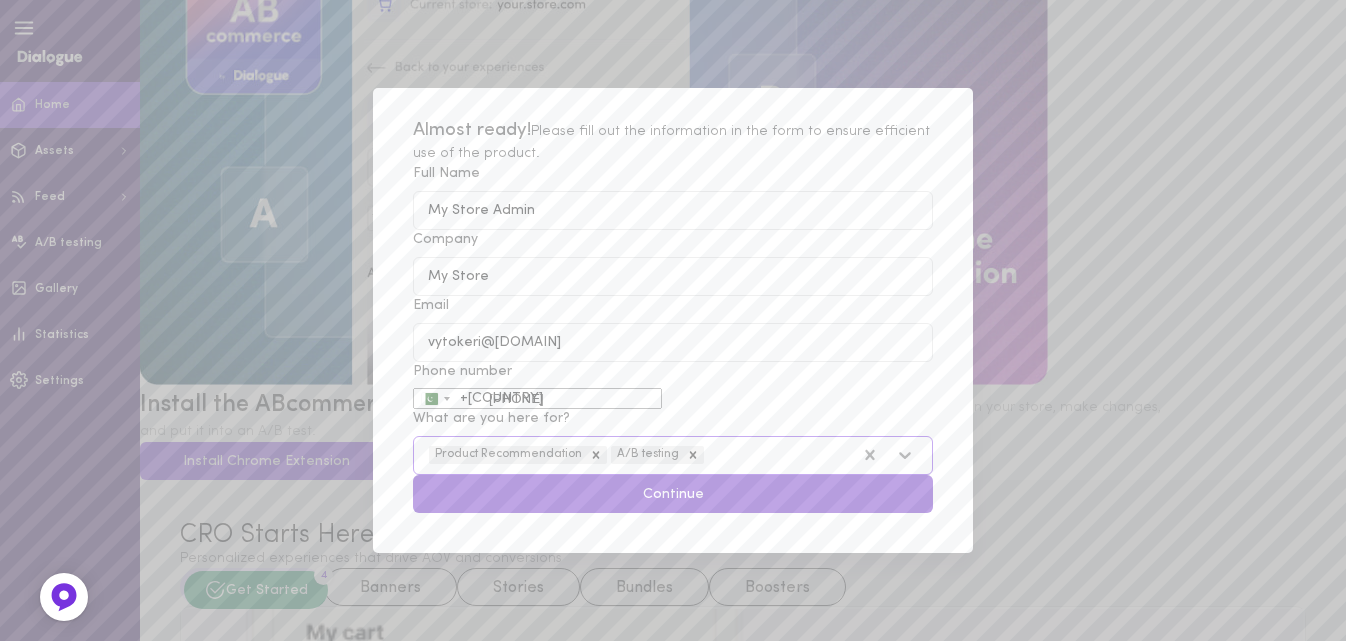 click on "Continue" at bounding box center [673, 494] 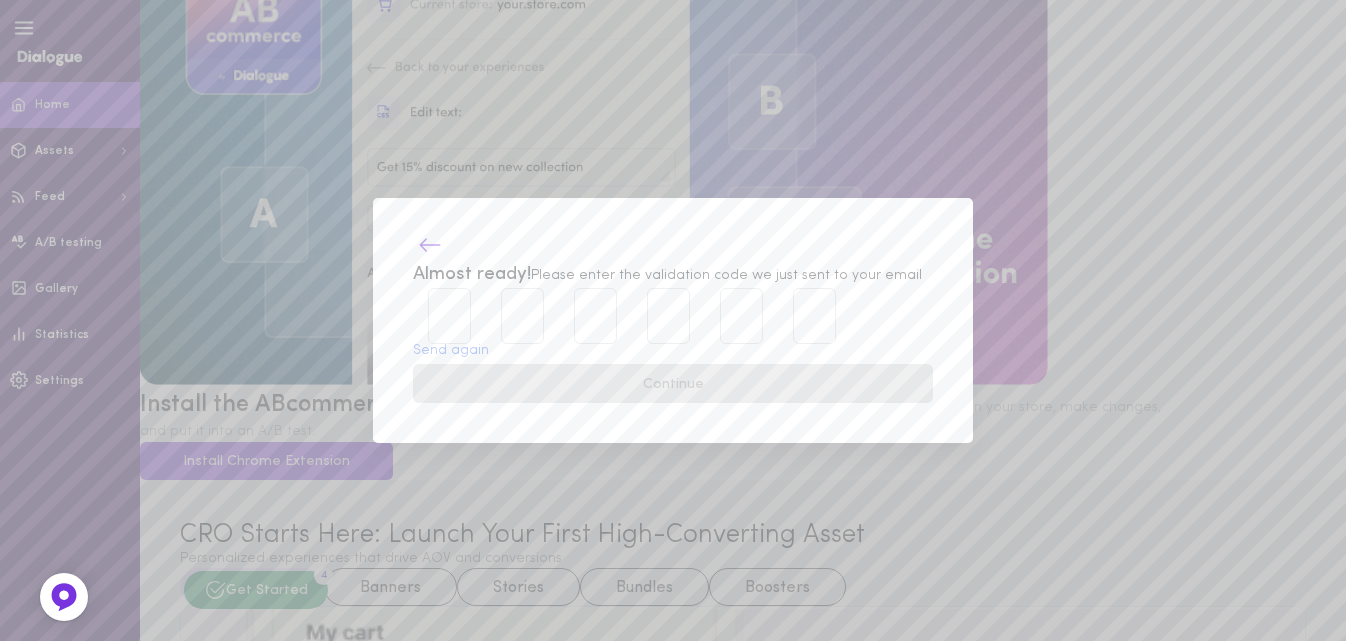 click at bounding box center (430, 245) 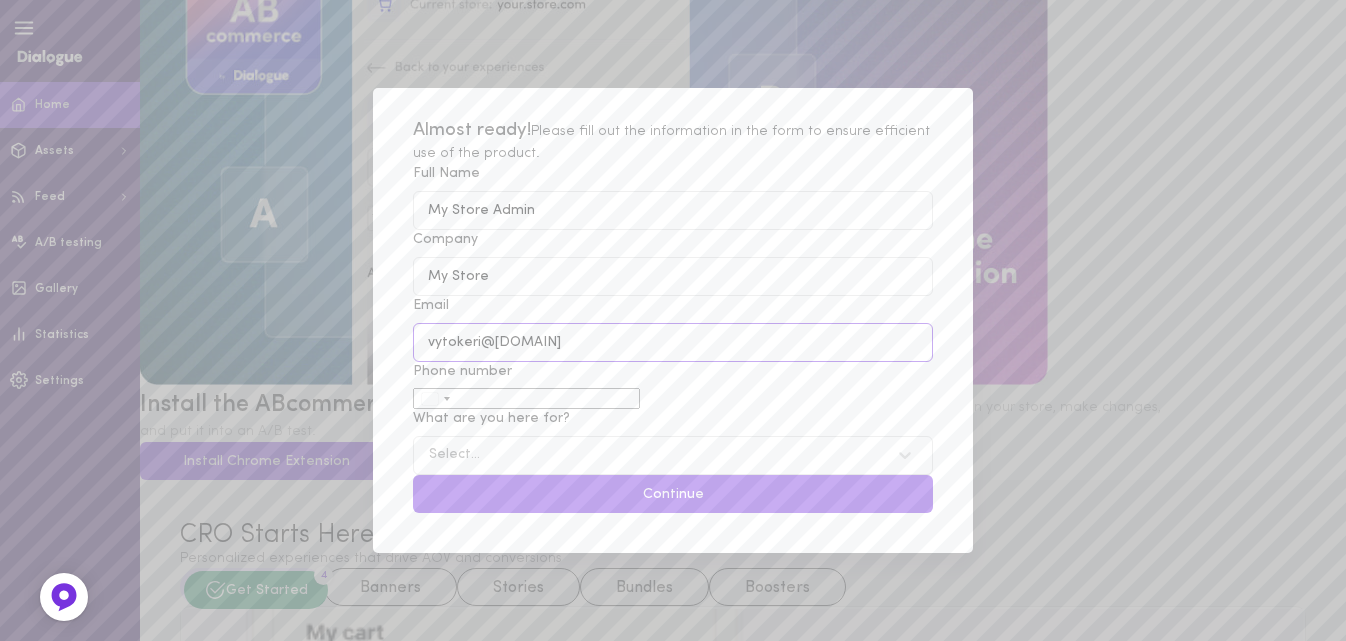 click on "vytokeri@[DOMAIN]" at bounding box center (673, 342) 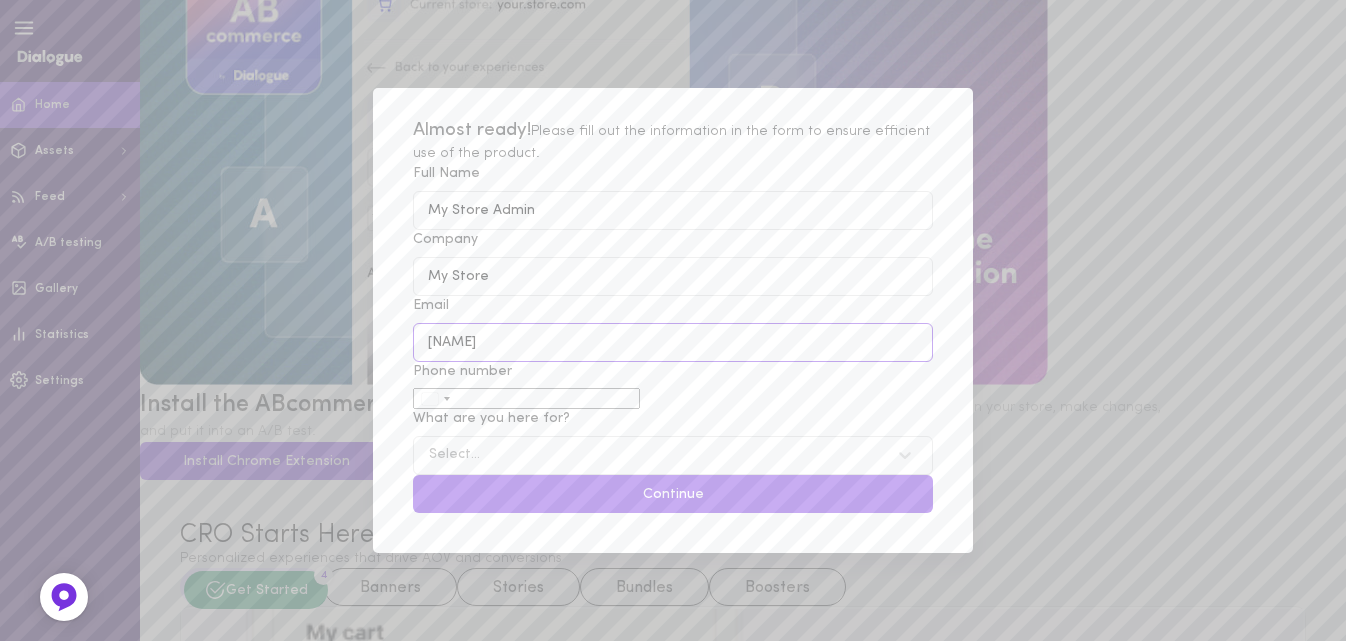 type on "asimjaved1245@[DOMAIN]" 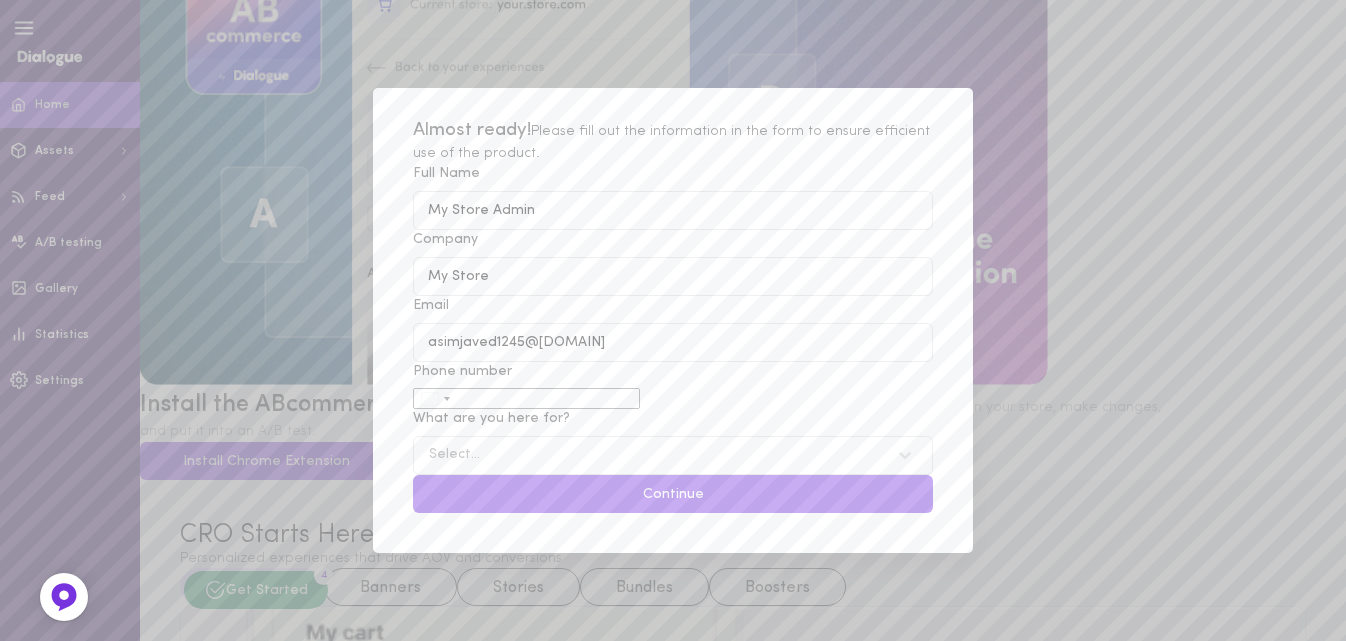 click on "Select..." at bounding box center [653, 455] 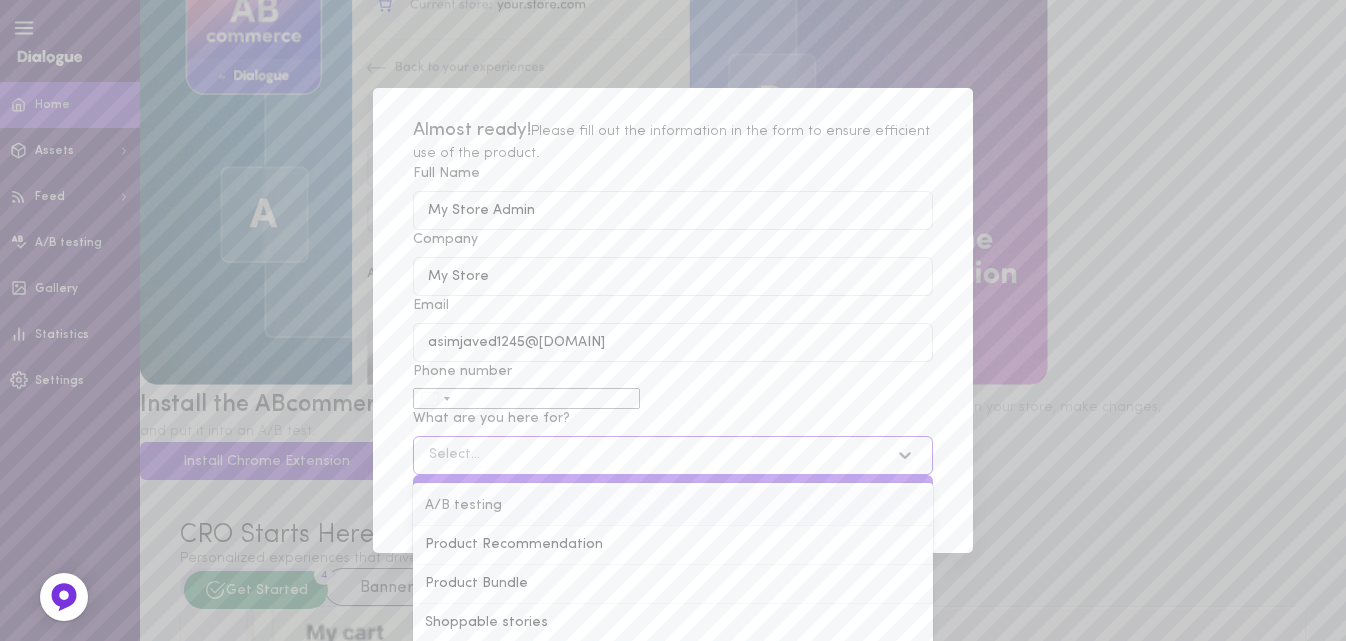 click on "A/B testing" at bounding box center (673, 506) 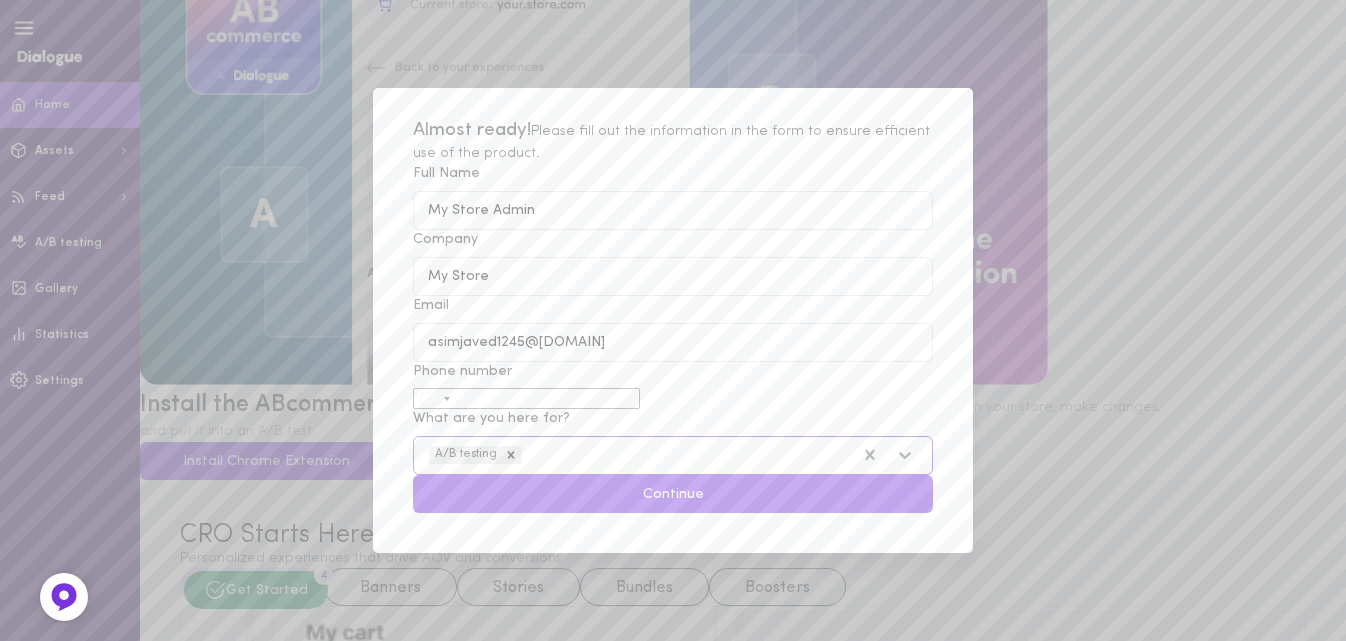 click on "A/B testing" at bounding box center [635, 455] 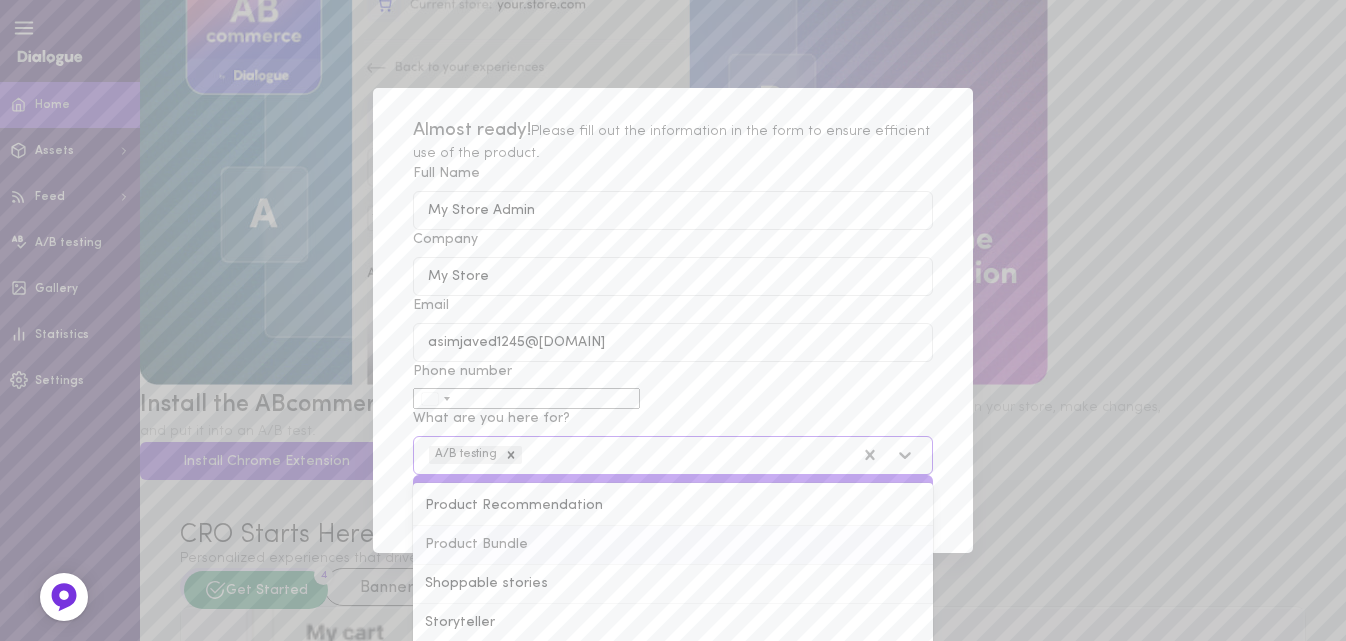 click on "Product Bundle" at bounding box center [673, 545] 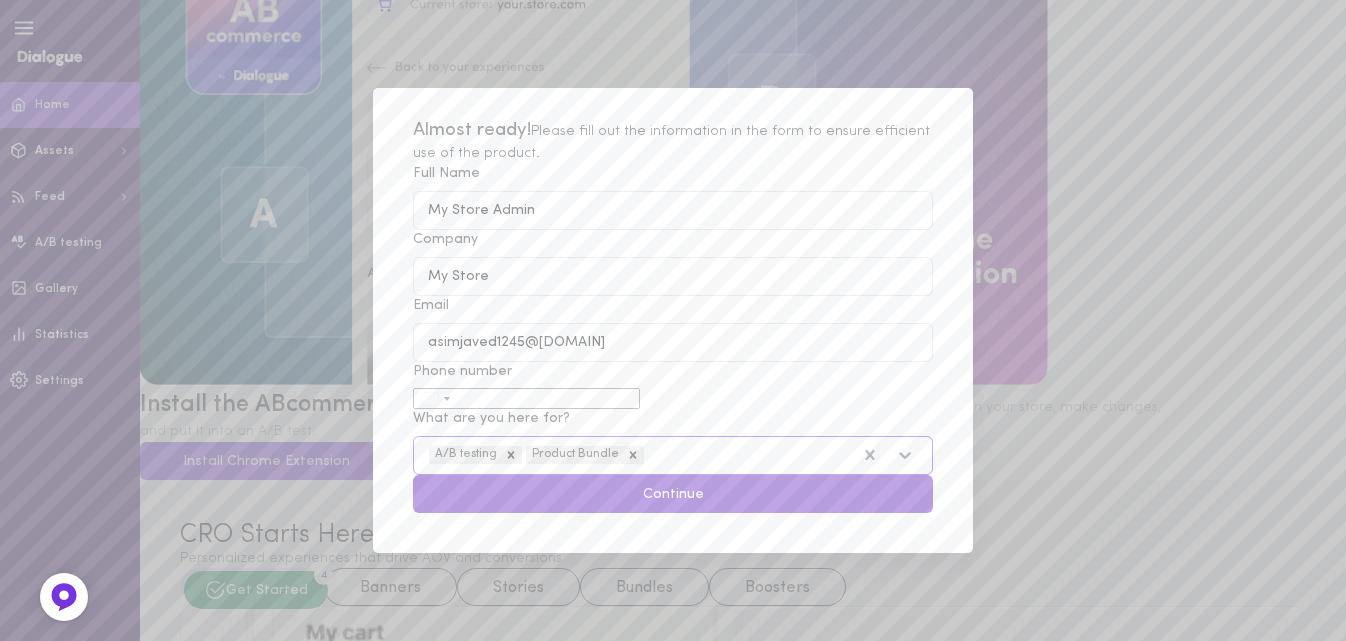 click on "Continue" at bounding box center (673, 494) 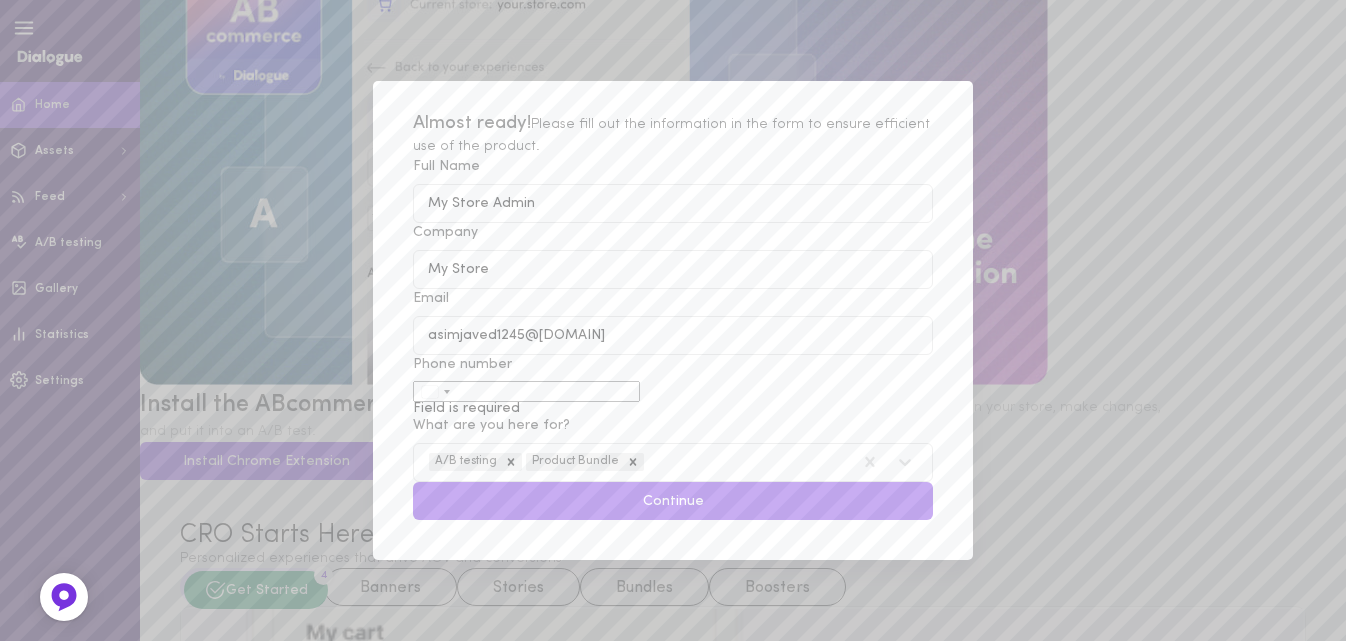 click on "Phone number 244 results found Afghanistan [PHONE] Åland Islands [PHONE] Albania [PHONE] Algeria [PHONE] American Samoa [PHONE] Andorra [PHONE] Angola [PHONE] Anguilla [PHONE] Antigua & Barbuda [PHONE] Argentina [PHONE] Armenia [PHONE] Aruba [PHONE] Ascension Island [PHONE] Australia [PHONE] Austria [PHONE] Azerbaijan [PHONE] Bahamas [PHONE] Bahrain [PHONE] Bangladesh [PHONE] Barbados [PHONE] Belarus [PHONE] Belgium [PHONE] Belize [PHONE] Benin [PHONE] Bermuda [PHONE] Bhutan [PHONE] Bolivia [PHONE] Bosnia & Herzegovina [PHONE] Botswana [PHONE] Brazil [PHONE] British Indian Ocean Territory [PHONE] British Virgin Islands [PHONE] Brunei [PHONE] Bulgaria [PHONE] Burkina Faso [PHONE] Burundi [PHONE] Cambodia [PHONE] Cameroon [PHONE] Canada [PHONE] Cape Verde [PHONE] Caribbean Netherlands [PHONE] Cayman Islands [PHONE] Central African Republic [PHONE] Chad [PHONE] Chile [PHONE] China [PHONE] Christmas Island [PHONE] Cocos (Keeling) Islands [PHONE] Colombia [PHONE] Comoros [PHONE] Congo - Brazzaville [PHONE] Congo - Kinshasa [PHONE] Cook Islands [PHONE] Costa Rica [PHONE] Côte d’Ivoire [PHONE] Croatia [PHONE] Cuba [PHONE] Curaçao [PHONE] Cyprus [PHONE] Czechia [PHONE] Denmark [PHONE] Djibouti [PHONE] Dominica [PHONE] [PHONE] Ecuador" at bounding box center (526, 391) 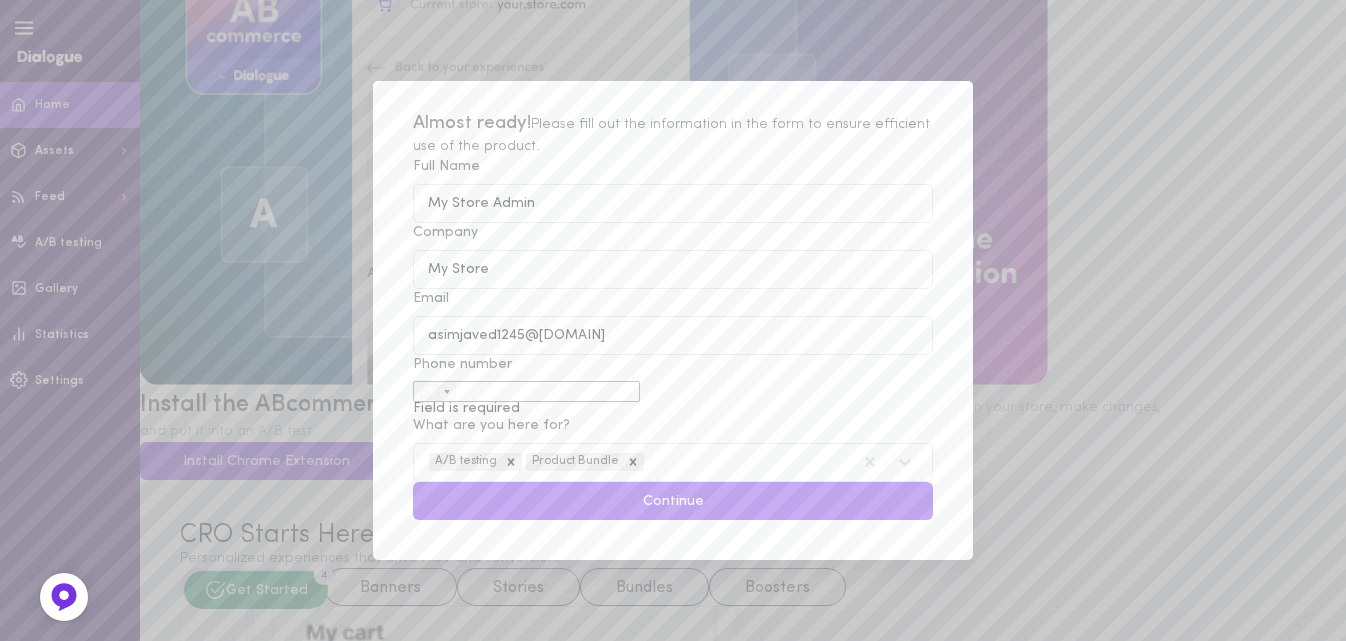 click at bounding box center (435, 391) 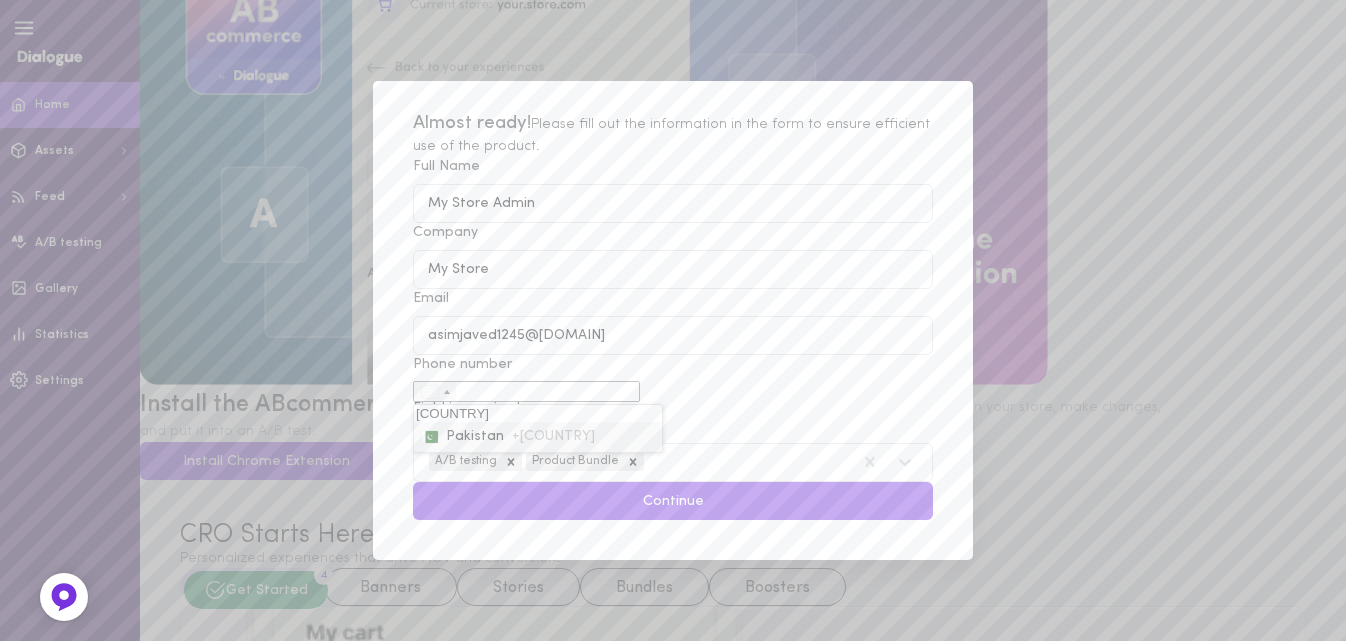 type on "[COUNTRY]" 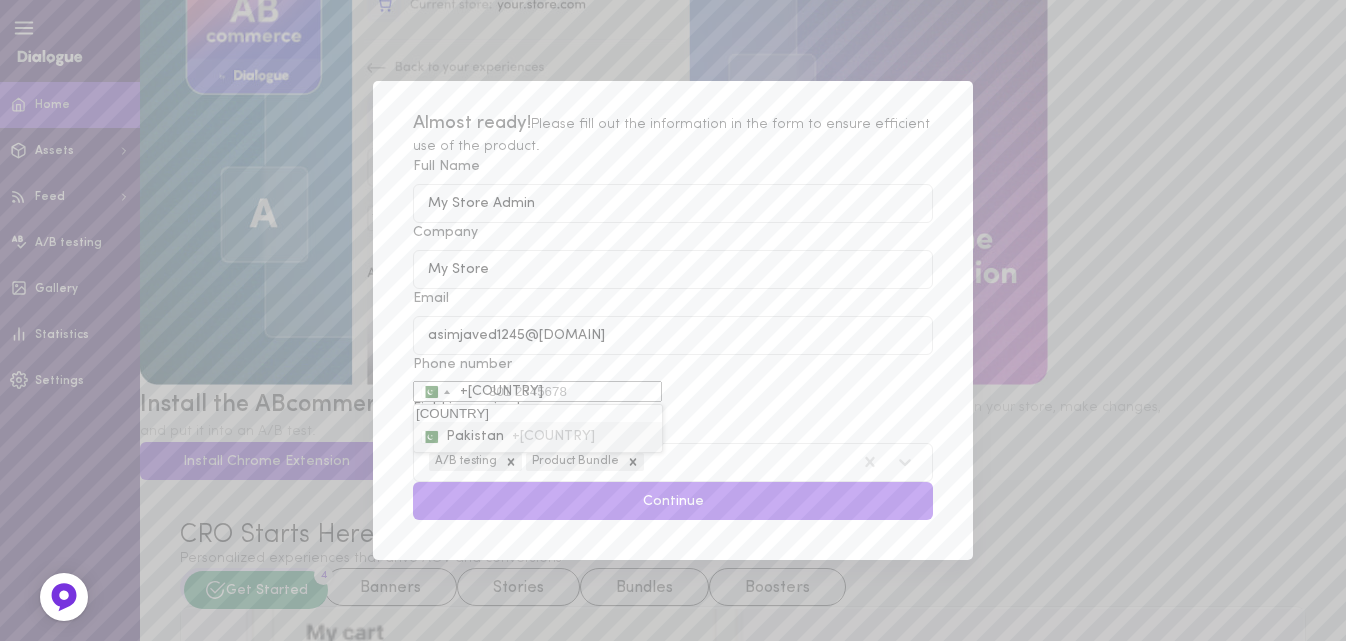 click on "Phone number Pakistan +[COUNTRY] +[COUNTRY] pakistan 1 result found Pakistan +[COUNTRY] Field is required" at bounding box center [537, 391] 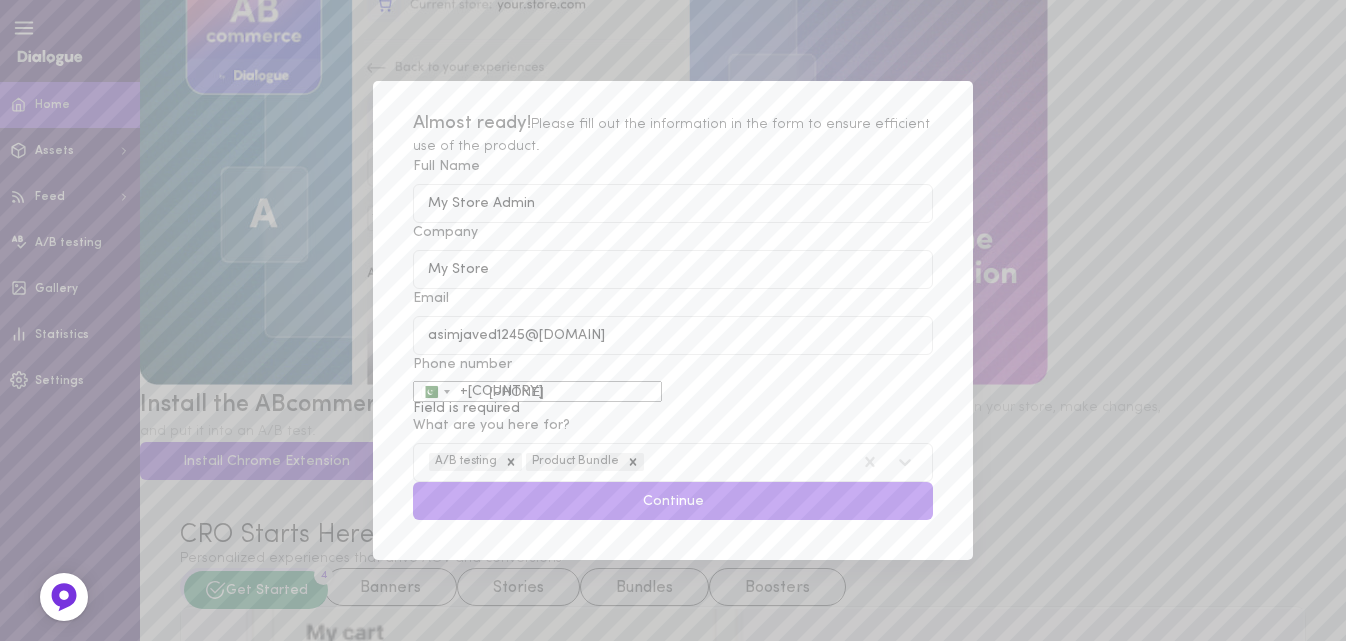 type on "[PHONE]" 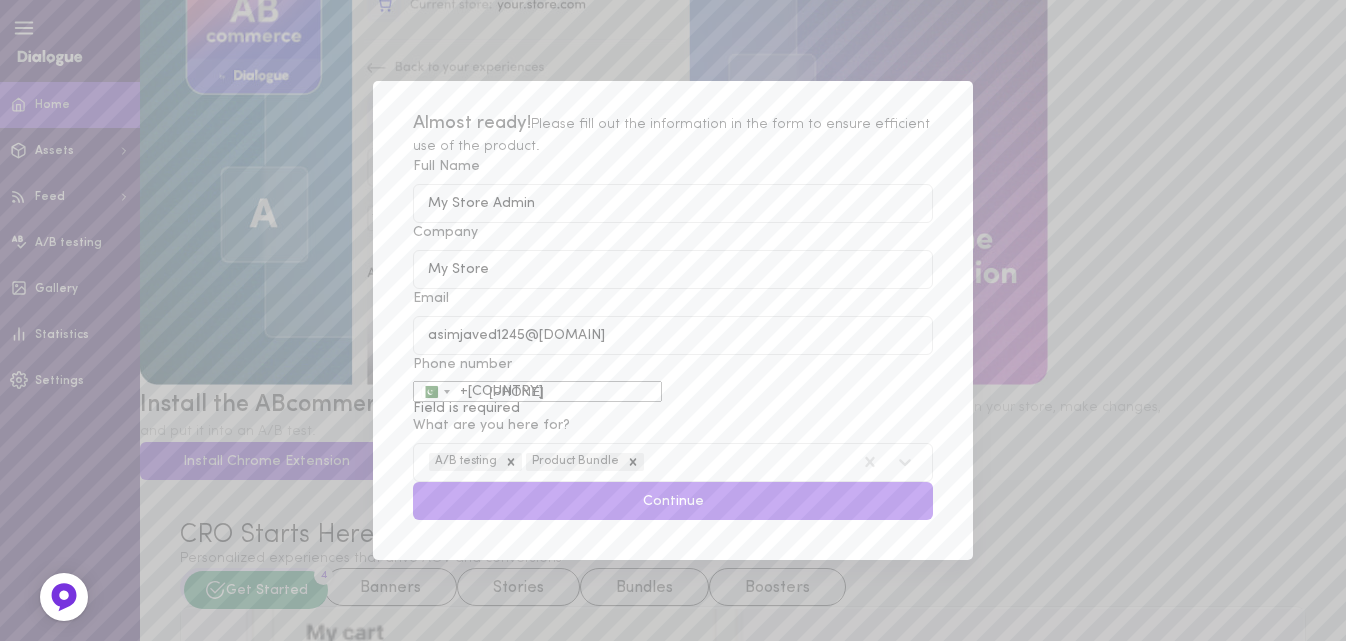 click on "[PHONE]" at bounding box center [537, 391] 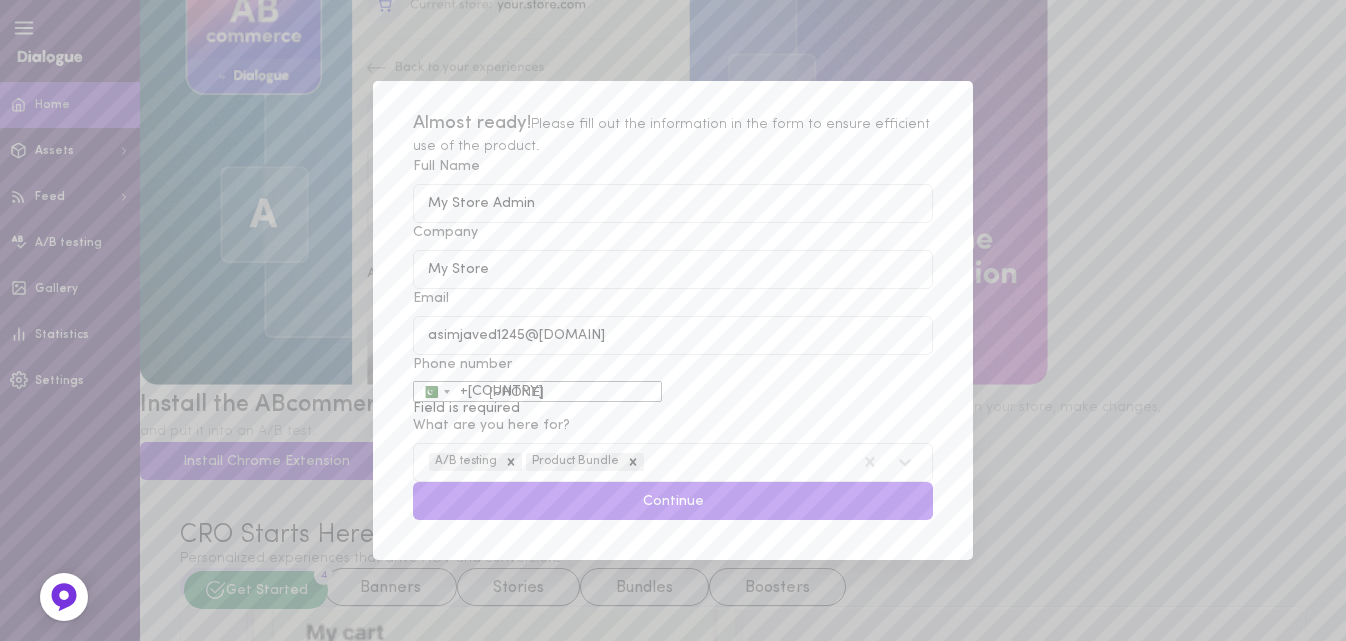 click on "What are you here for? A/B testing Product Bundle" at bounding box center (673, 448) 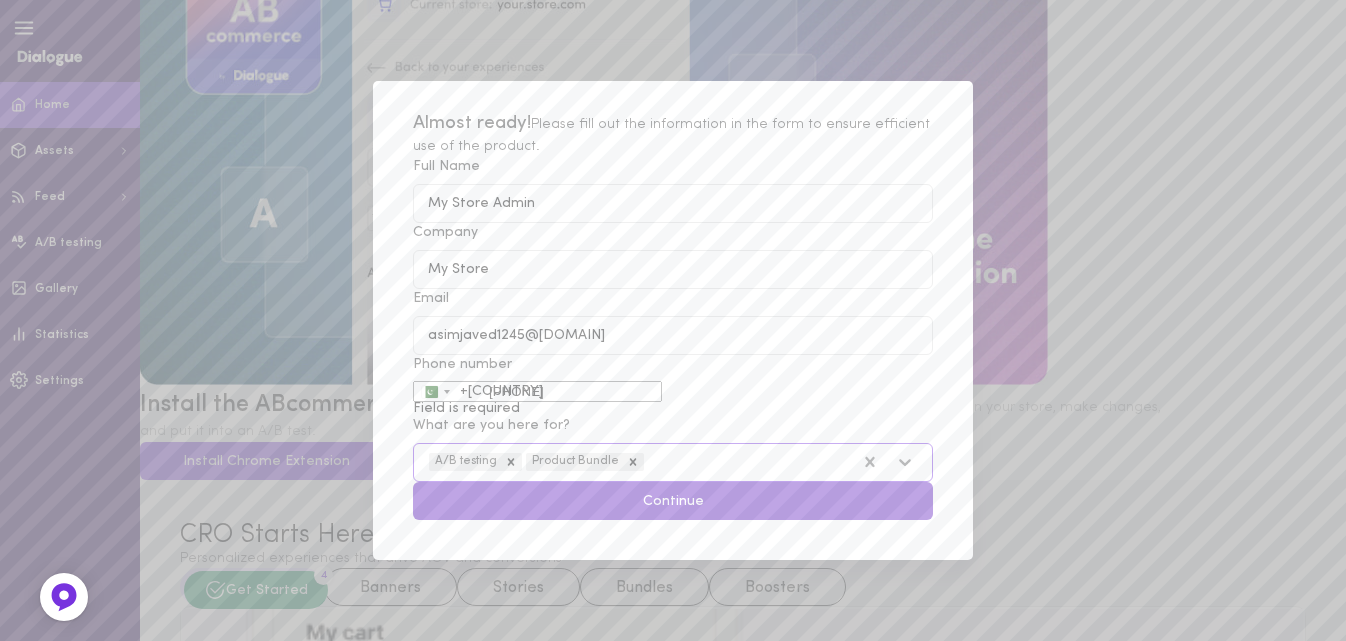 click on "Continue" at bounding box center (673, 501) 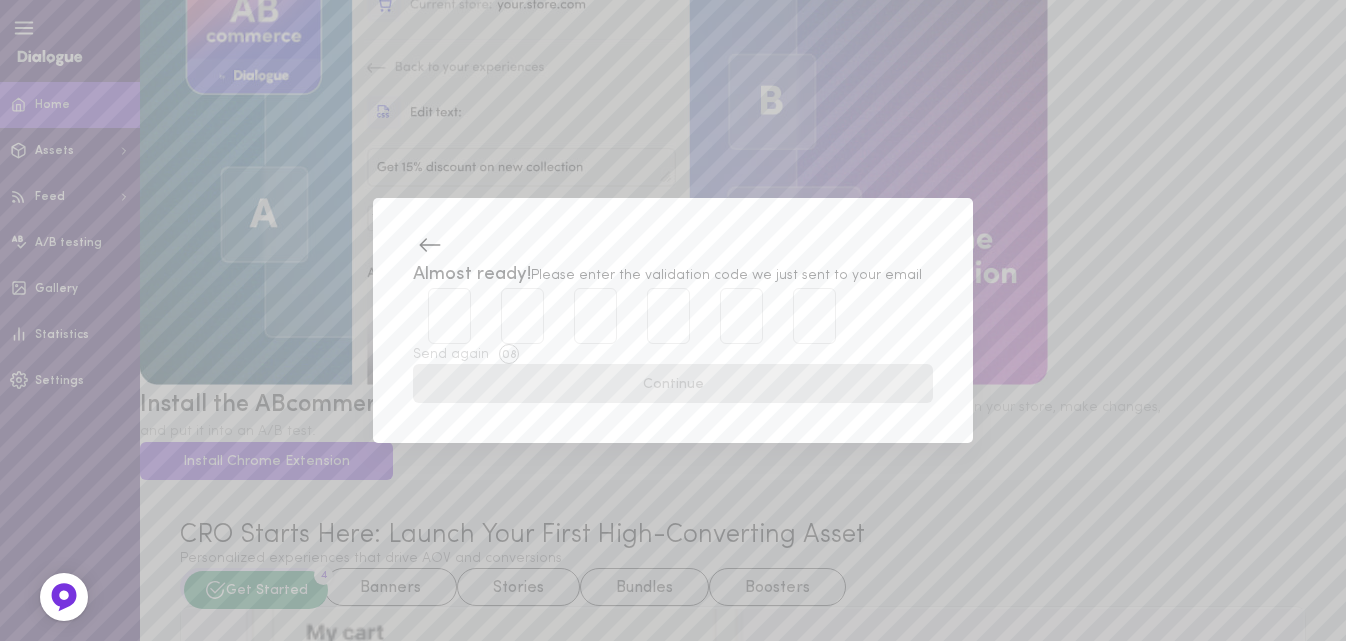 type on "5" 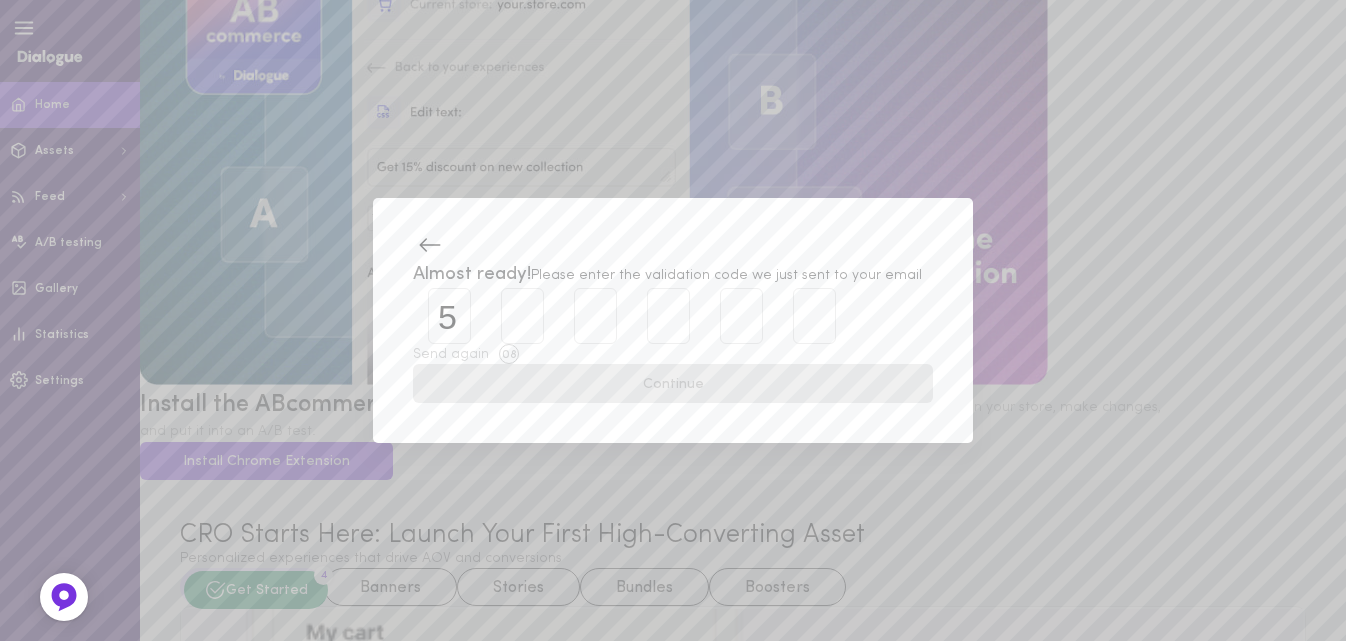 type on "0" 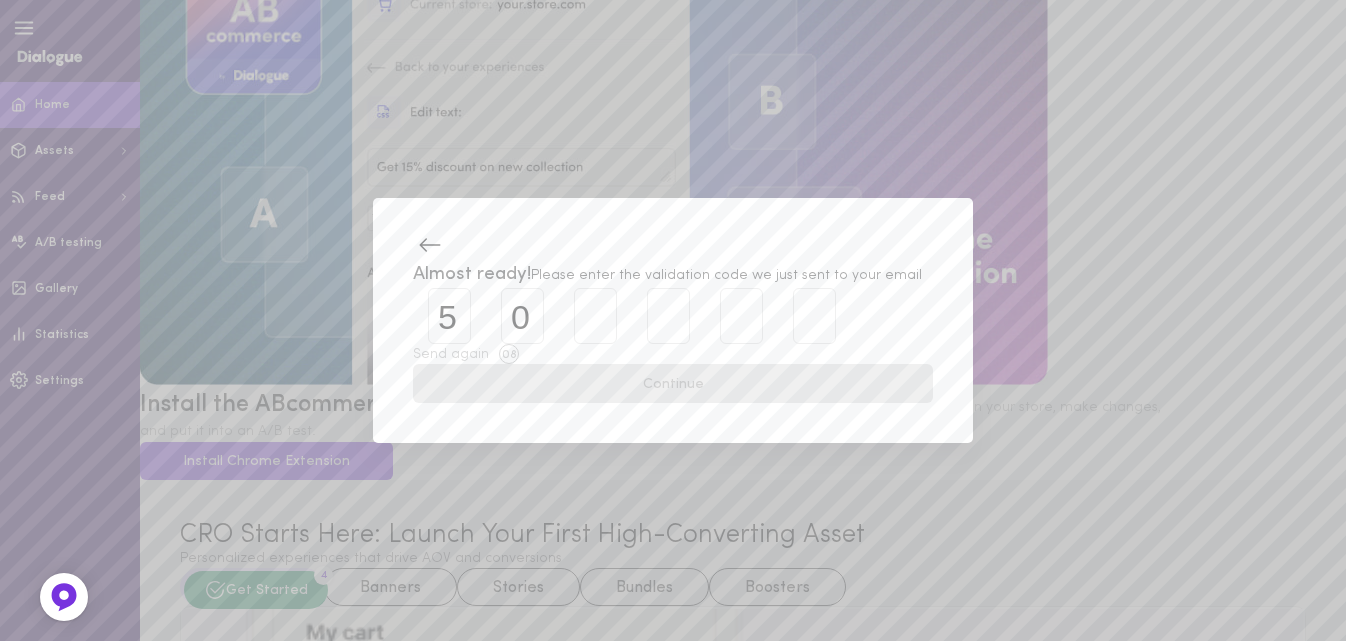 type on "3" 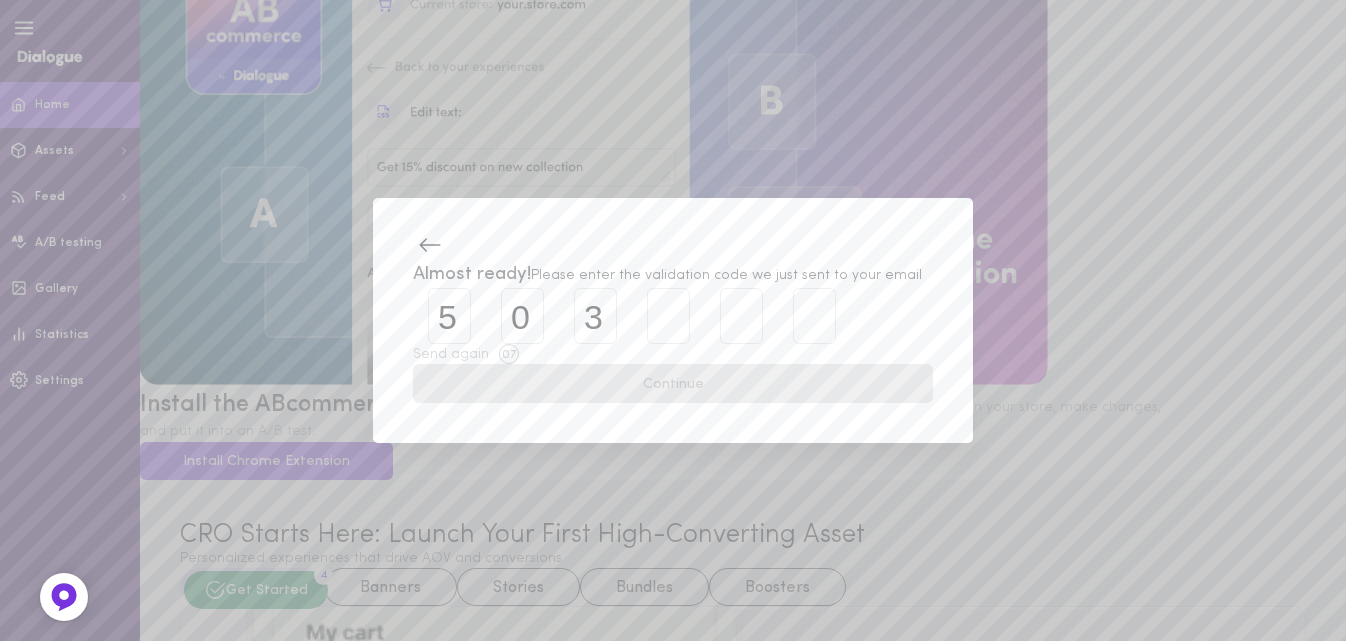 type on "7" 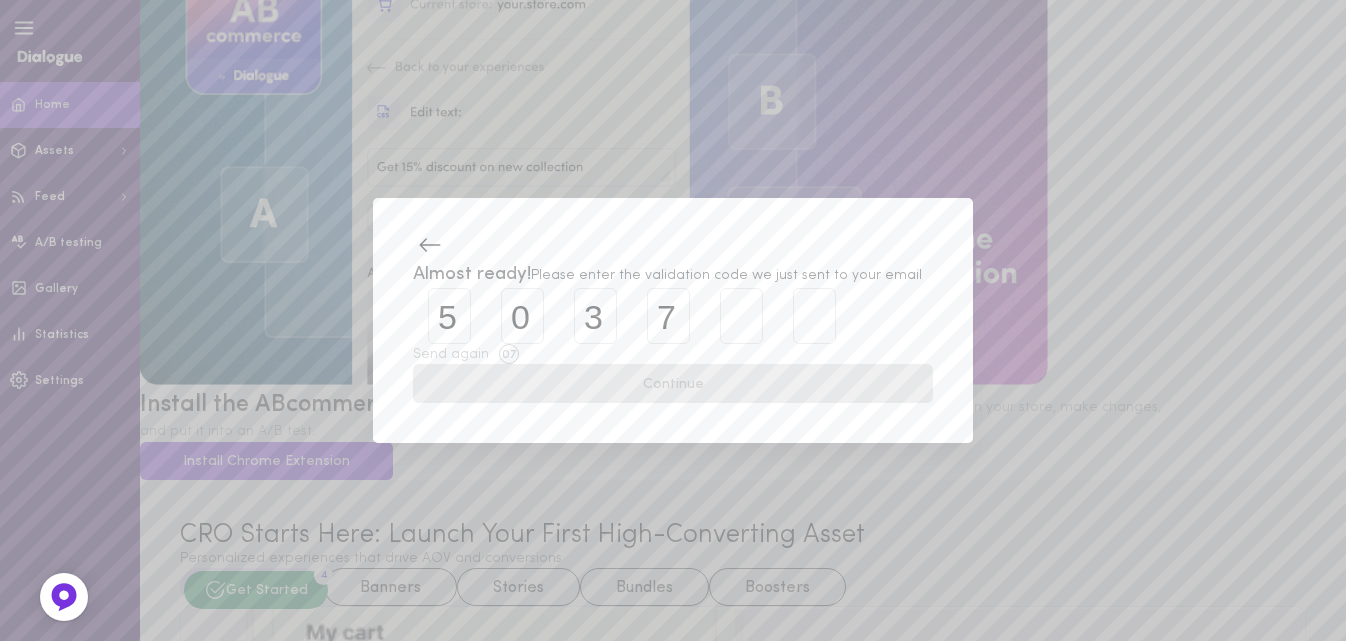 type on "6" 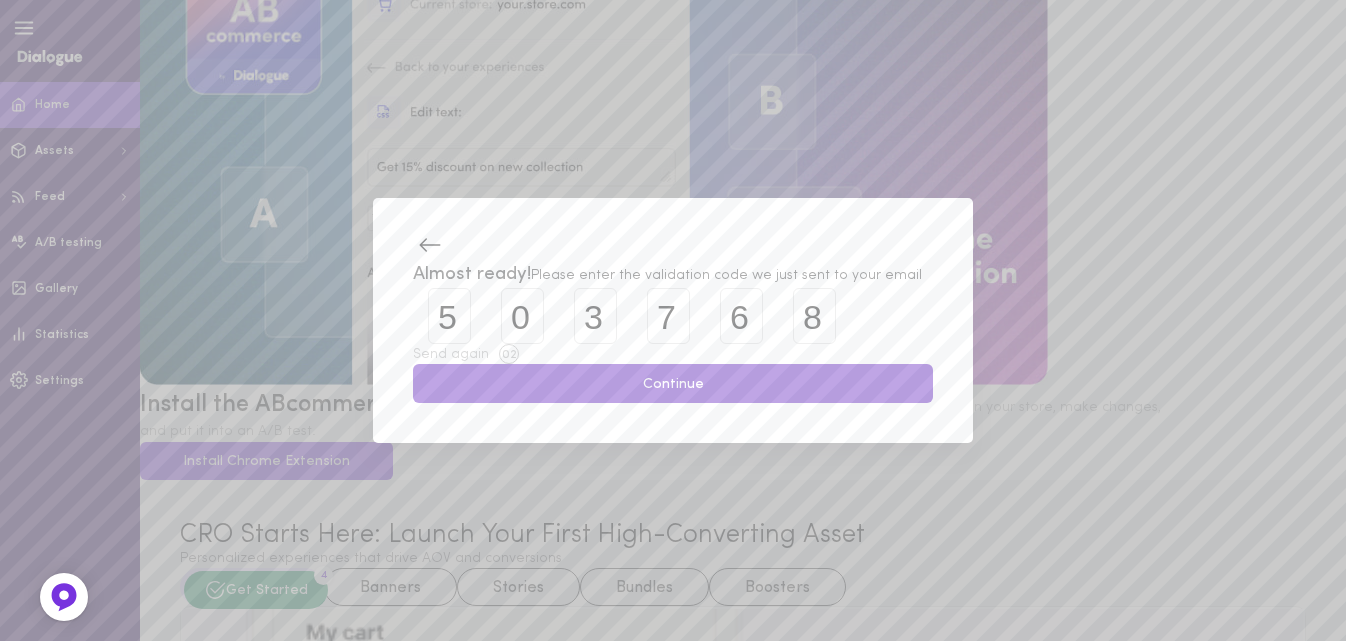 type on "8" 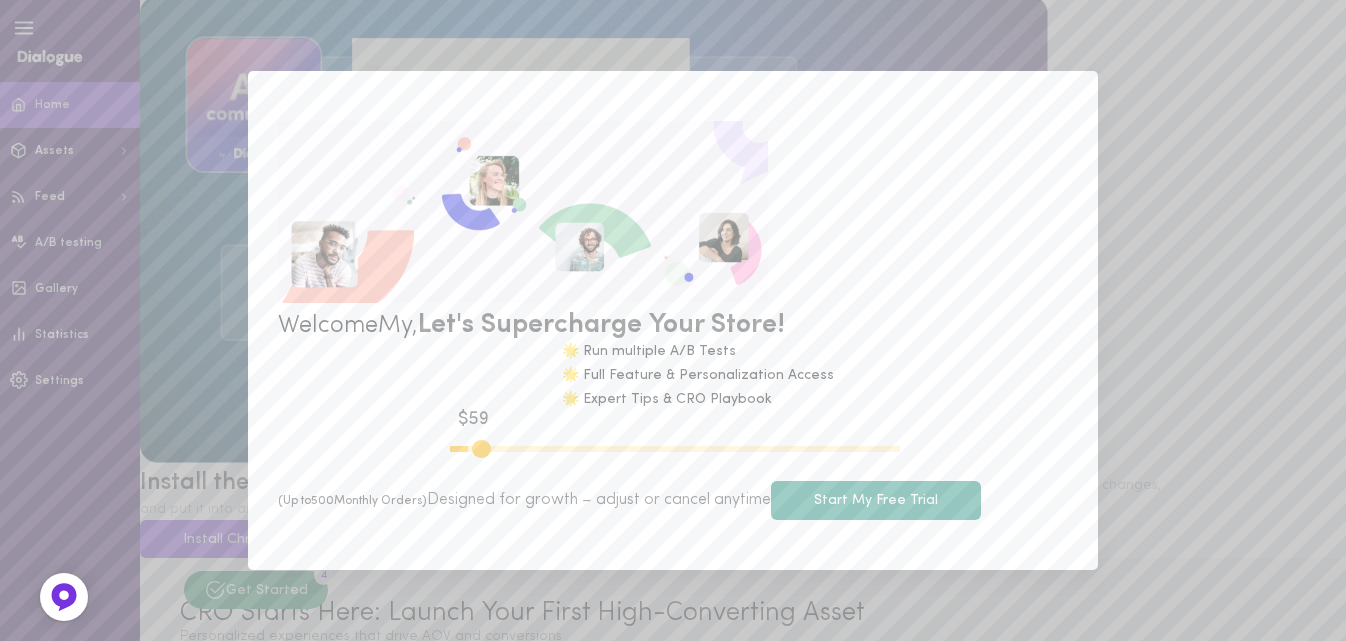 scroll, scrollTop: 305, scrollLeft: 0, axis: vertical 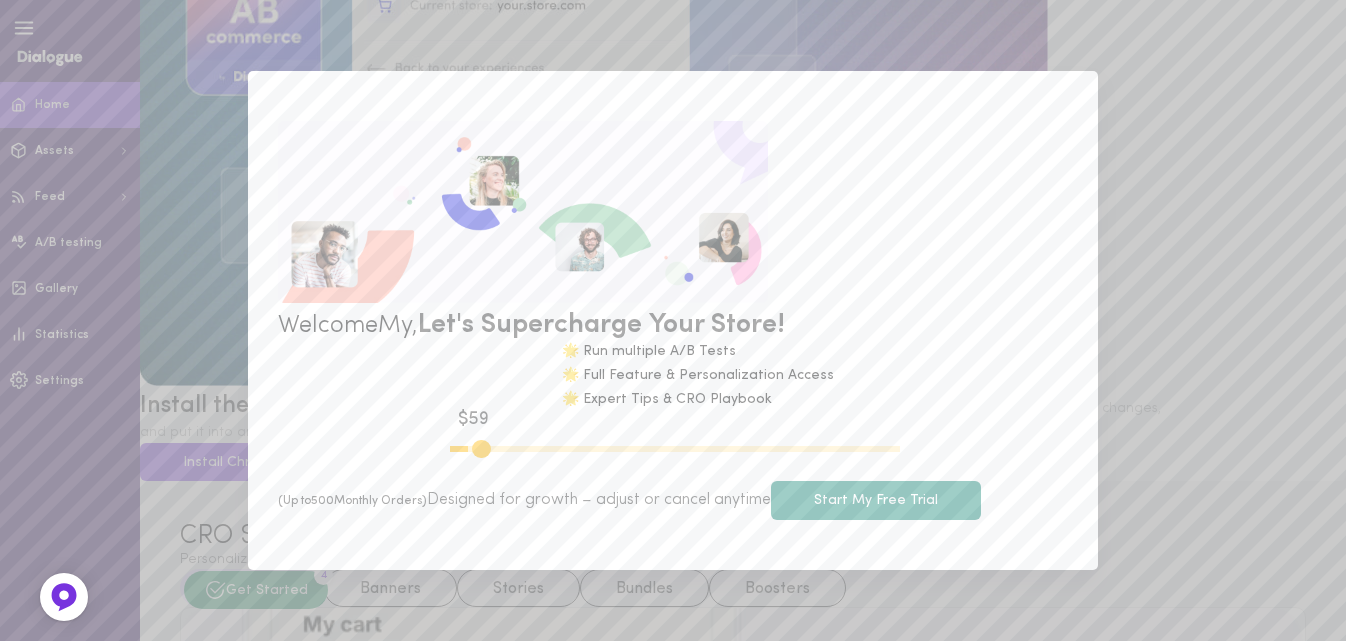 click on "Start My Free Trial" at bounding box center [876, 500] 